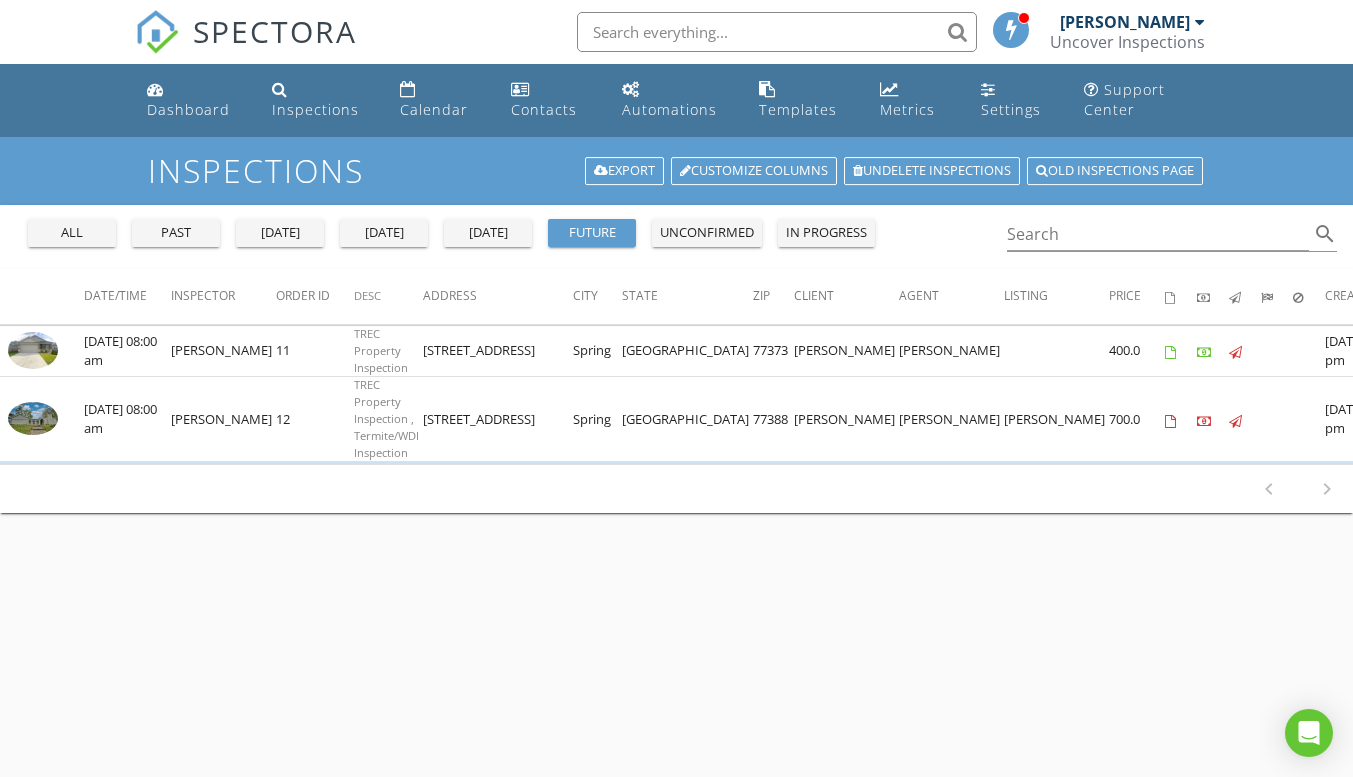 scroll, scrollTop: 0, scrollLeft: 0, axis: both 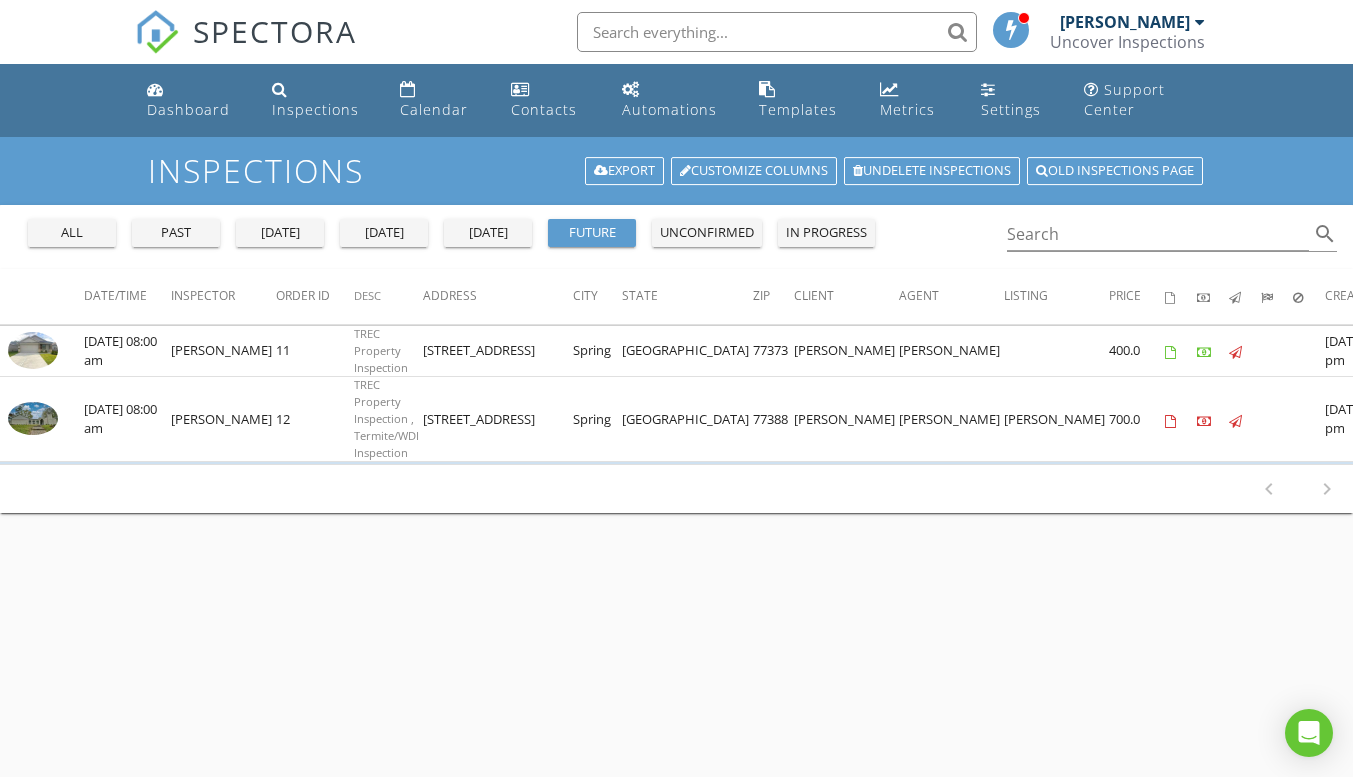 click on "past" at bounding box center [176, 233] 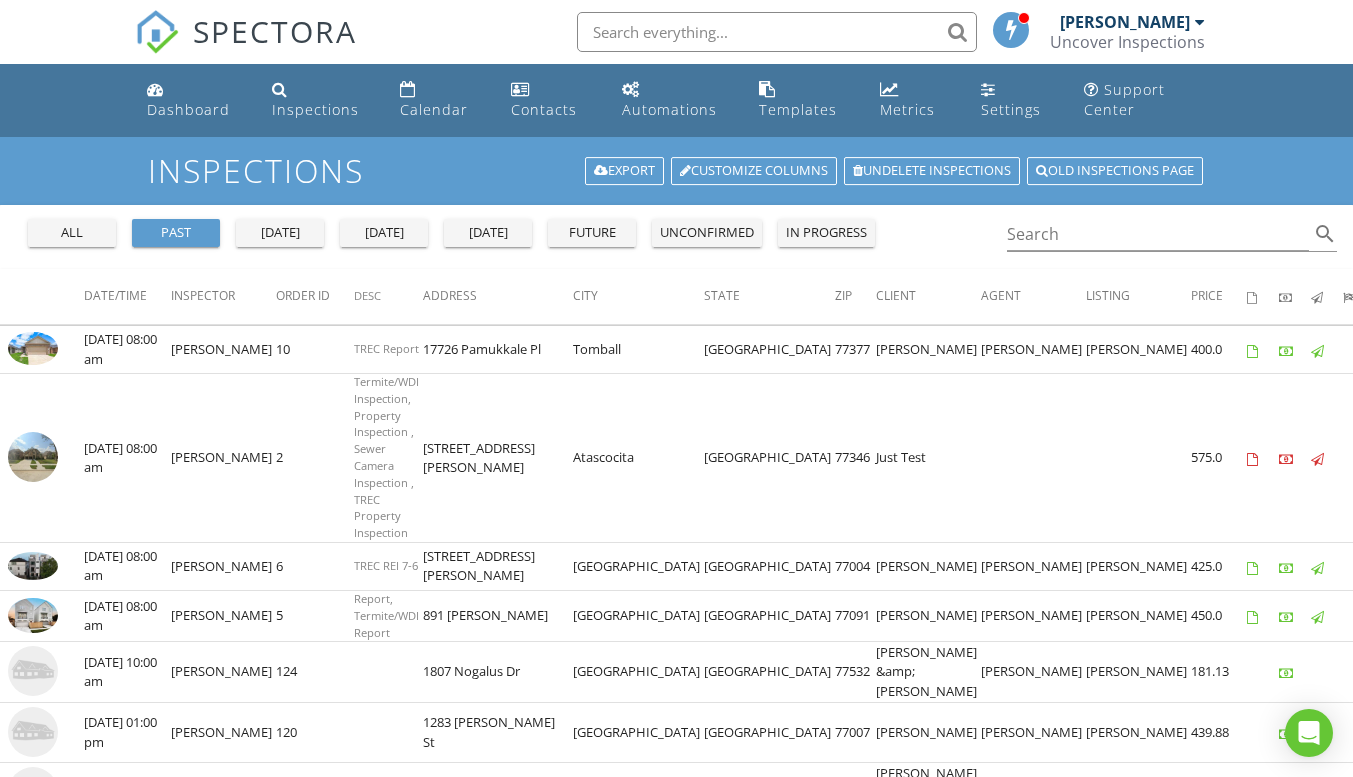 click on "future" at bounding box center (592, 233) 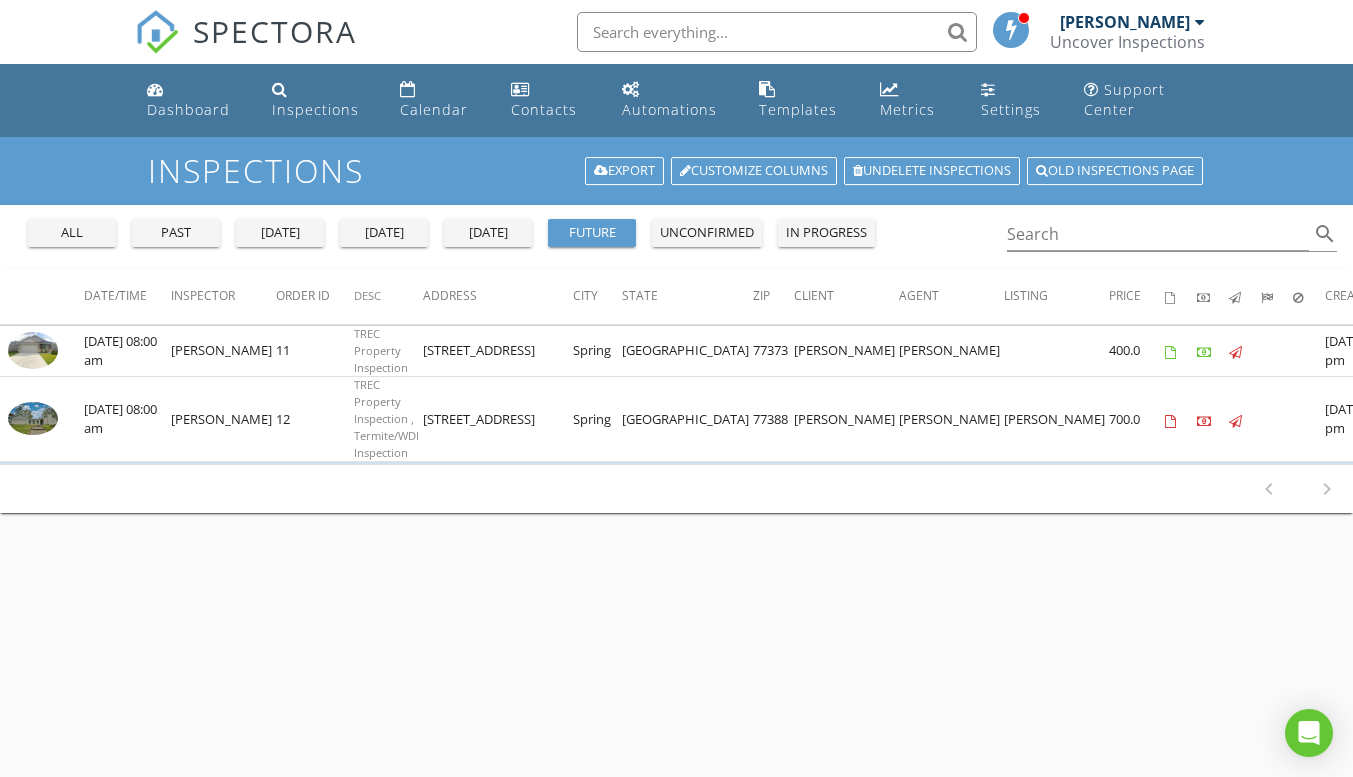 click on "unconfirmed" at bounding box center (707, 233) 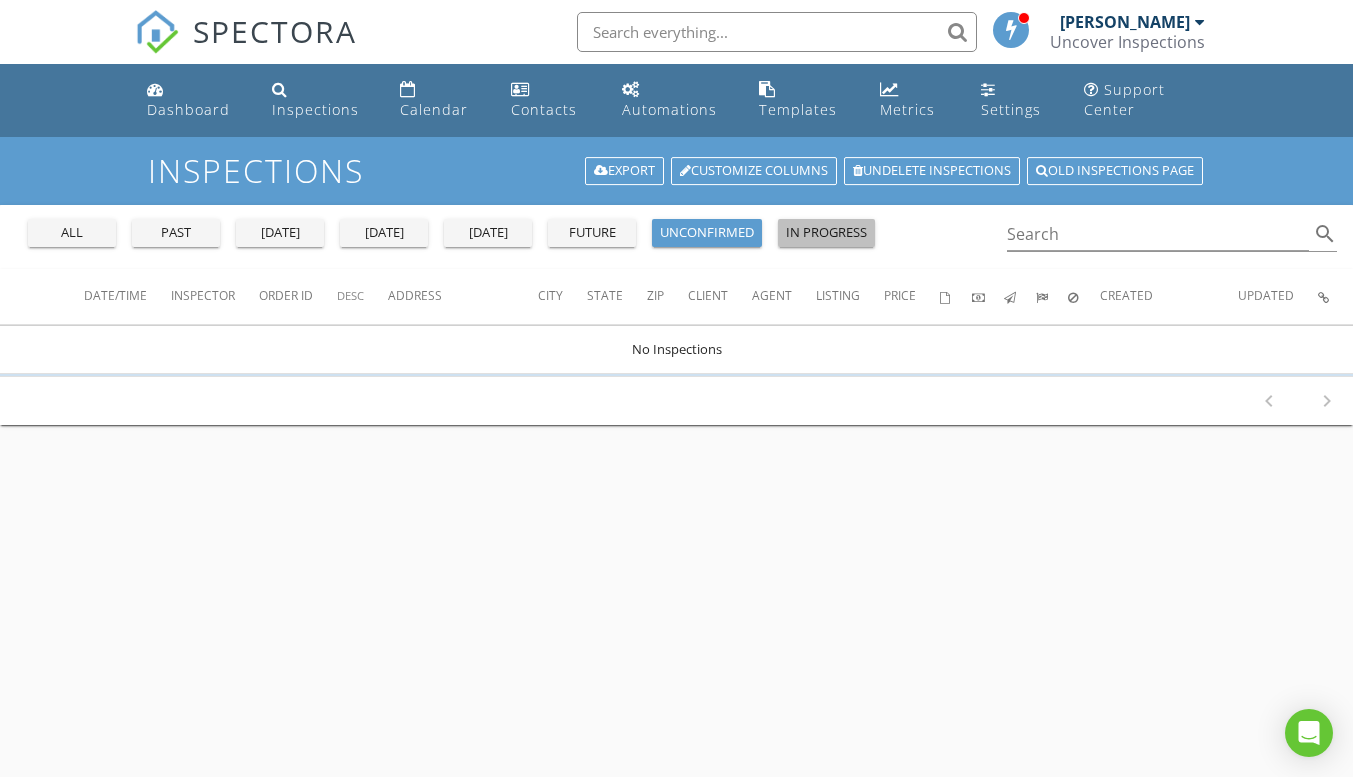 click on "in progress" at bounding box center (826, 233) 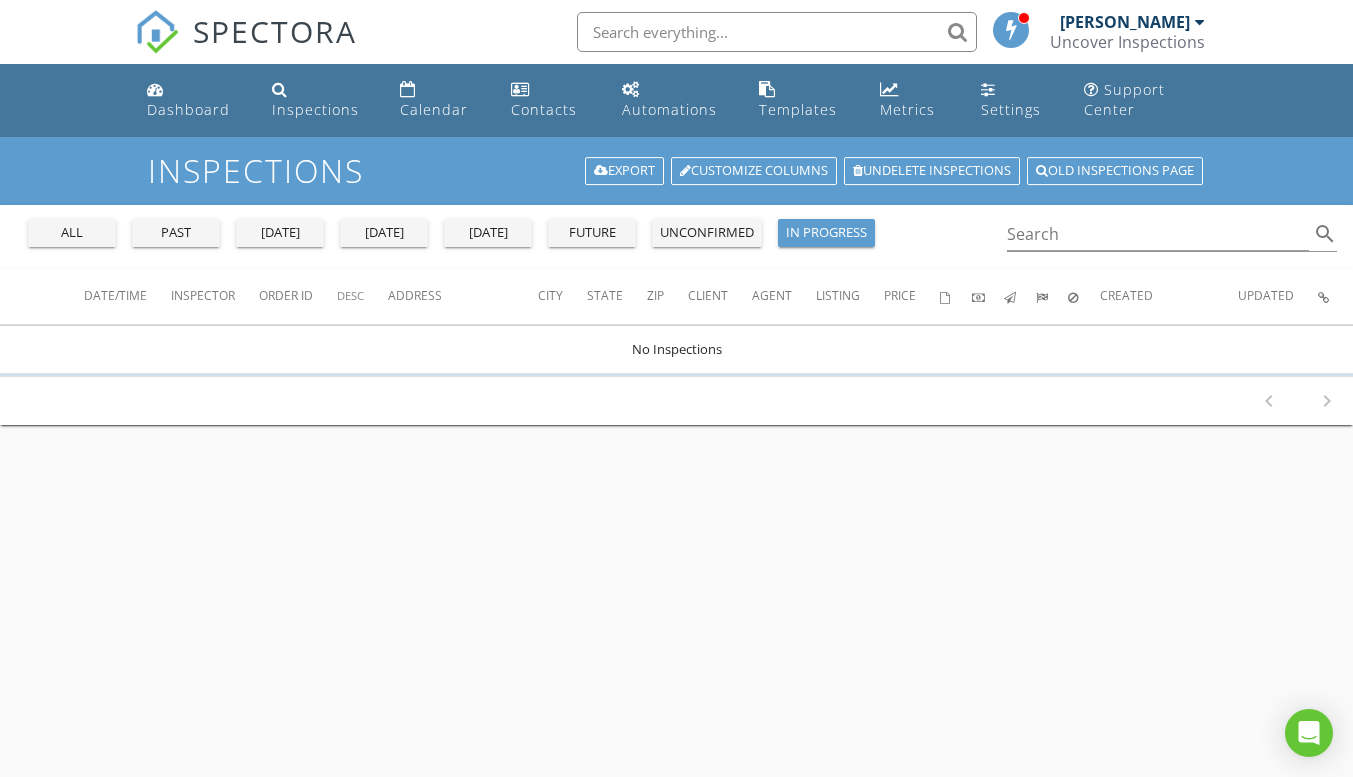 click on "unconfirmed" at bounding box center [707, 233] 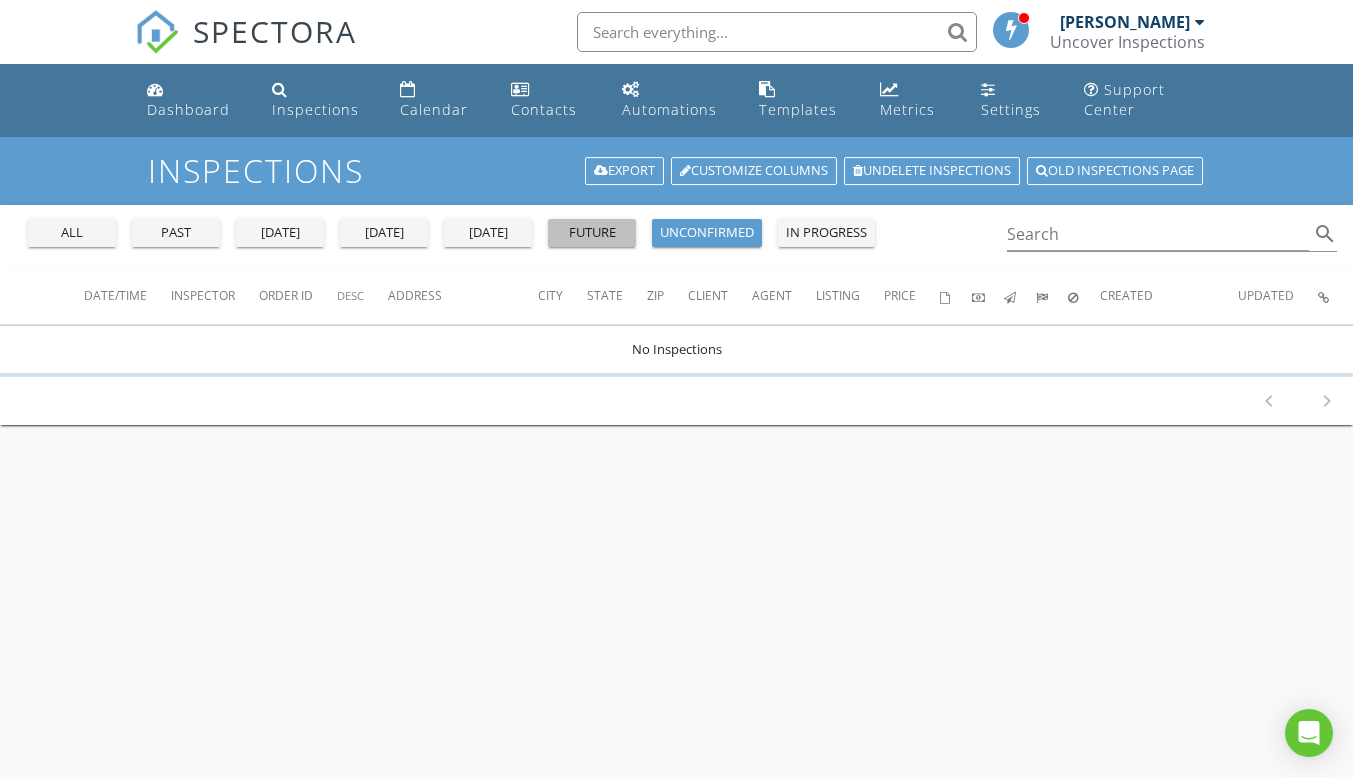 click on "future" at bounding box center (592, 233) 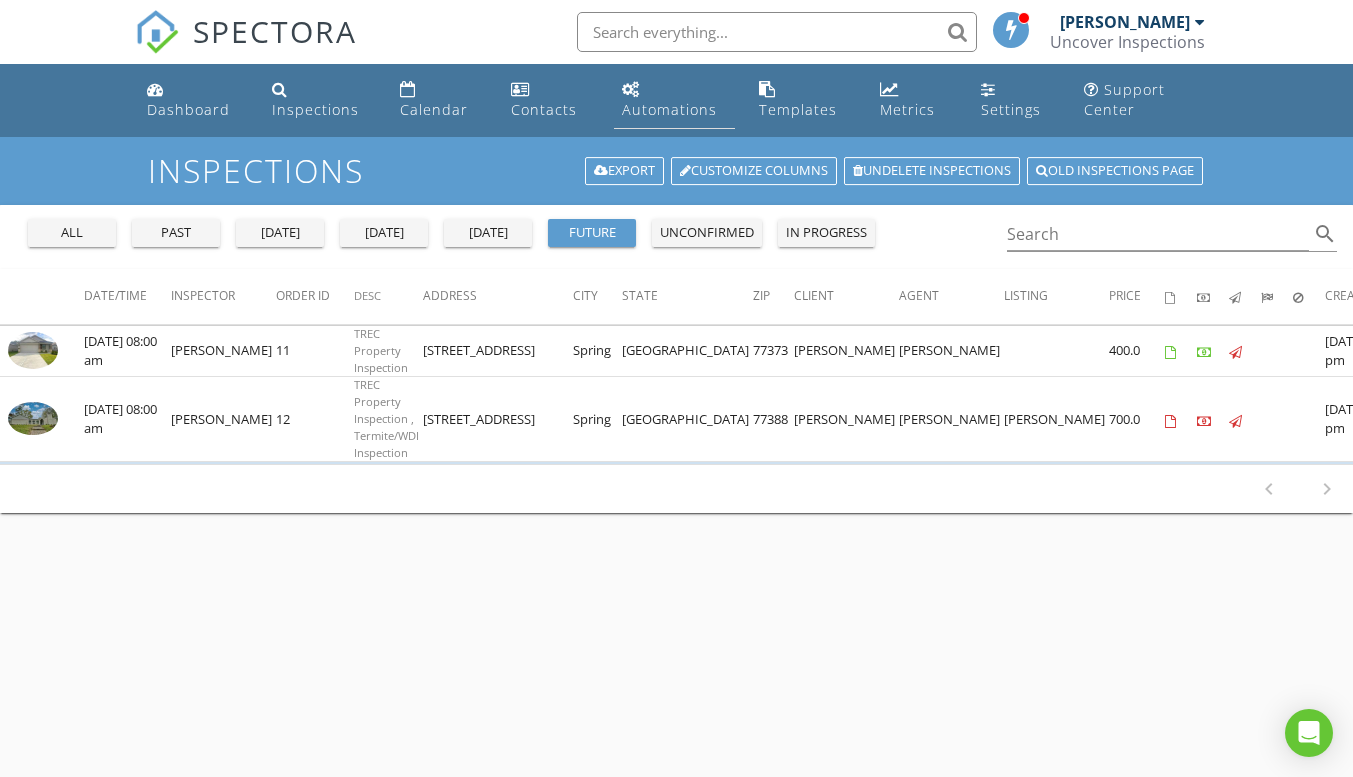 click on "Automations" at bounding box center (669, 109) 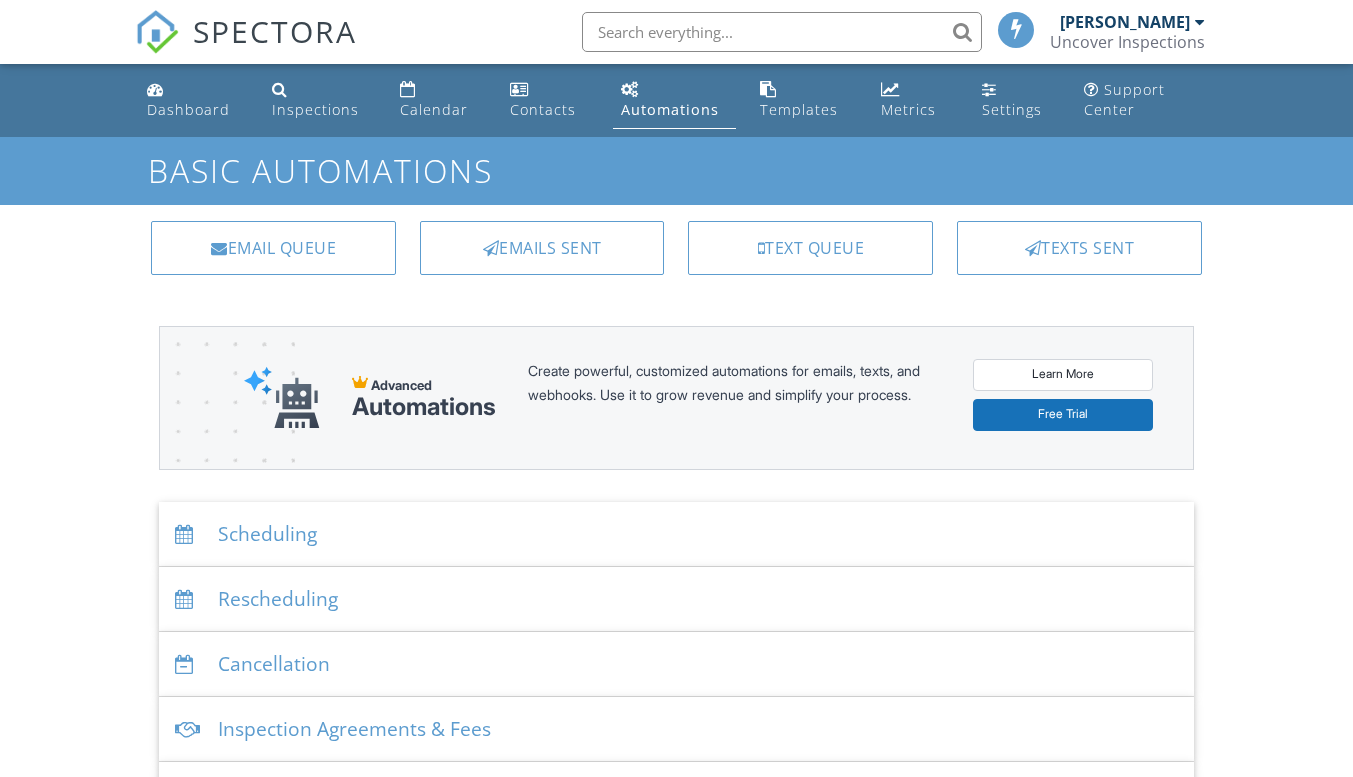 scroll, scrollTop: 0, scrollLeft: 0, axis: both 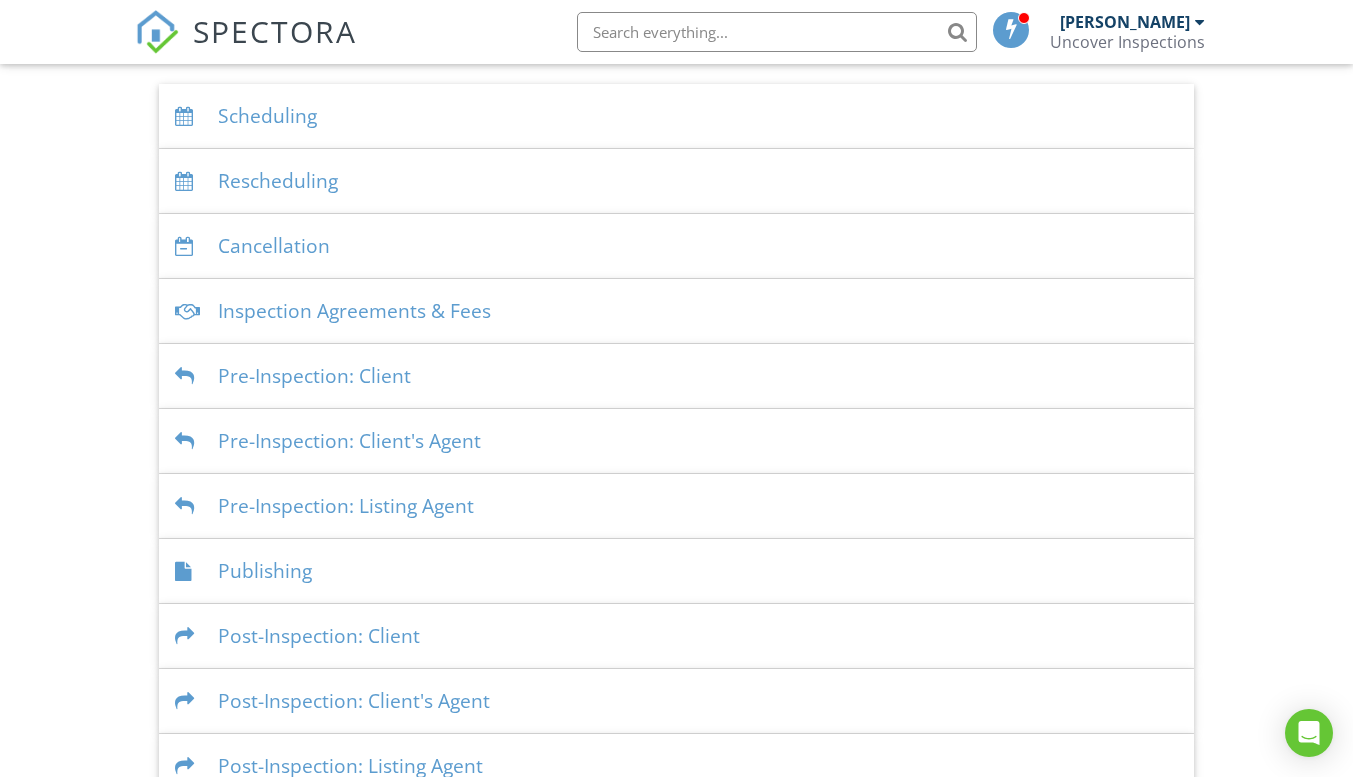 click on "Pre-Inspection: Client" at bounding box center (676, 376) 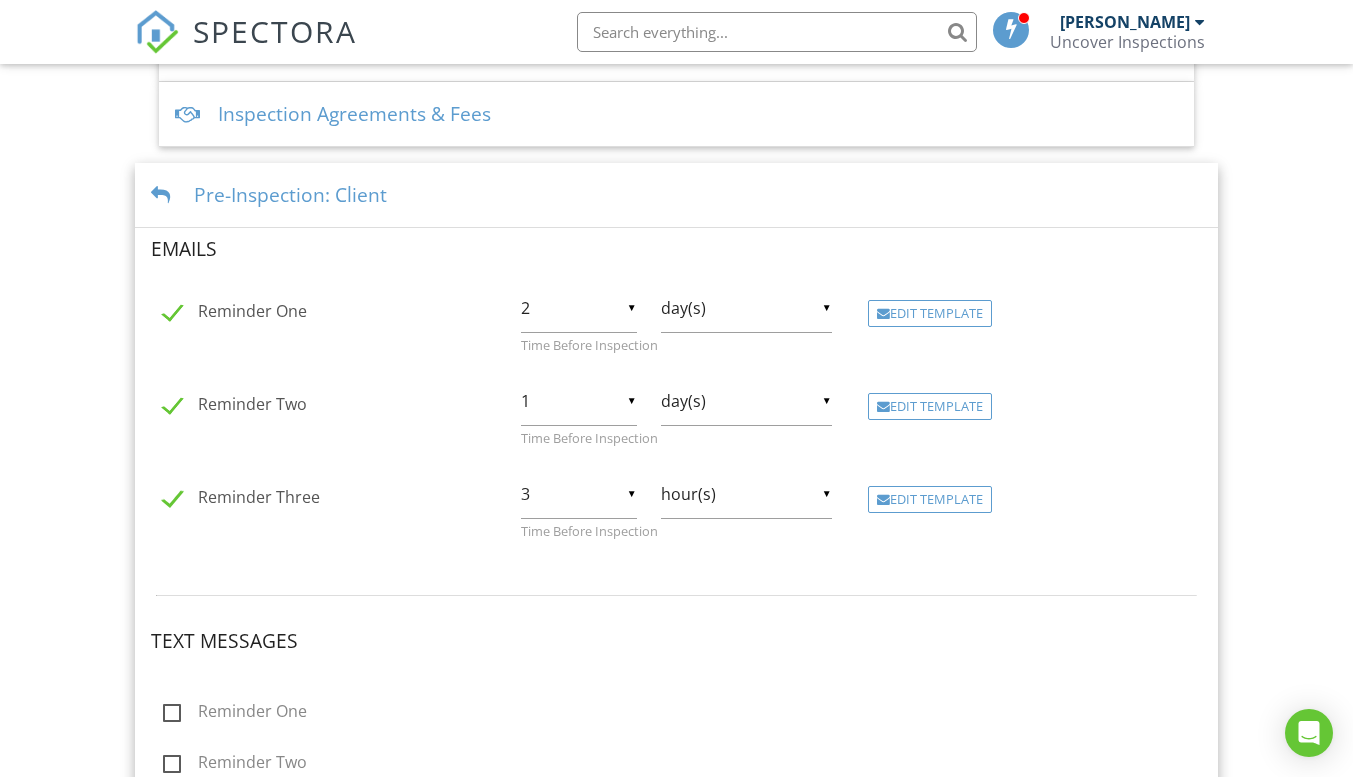 scroll, scrollTop: 622, scrollLeft: 0, axis: vertical 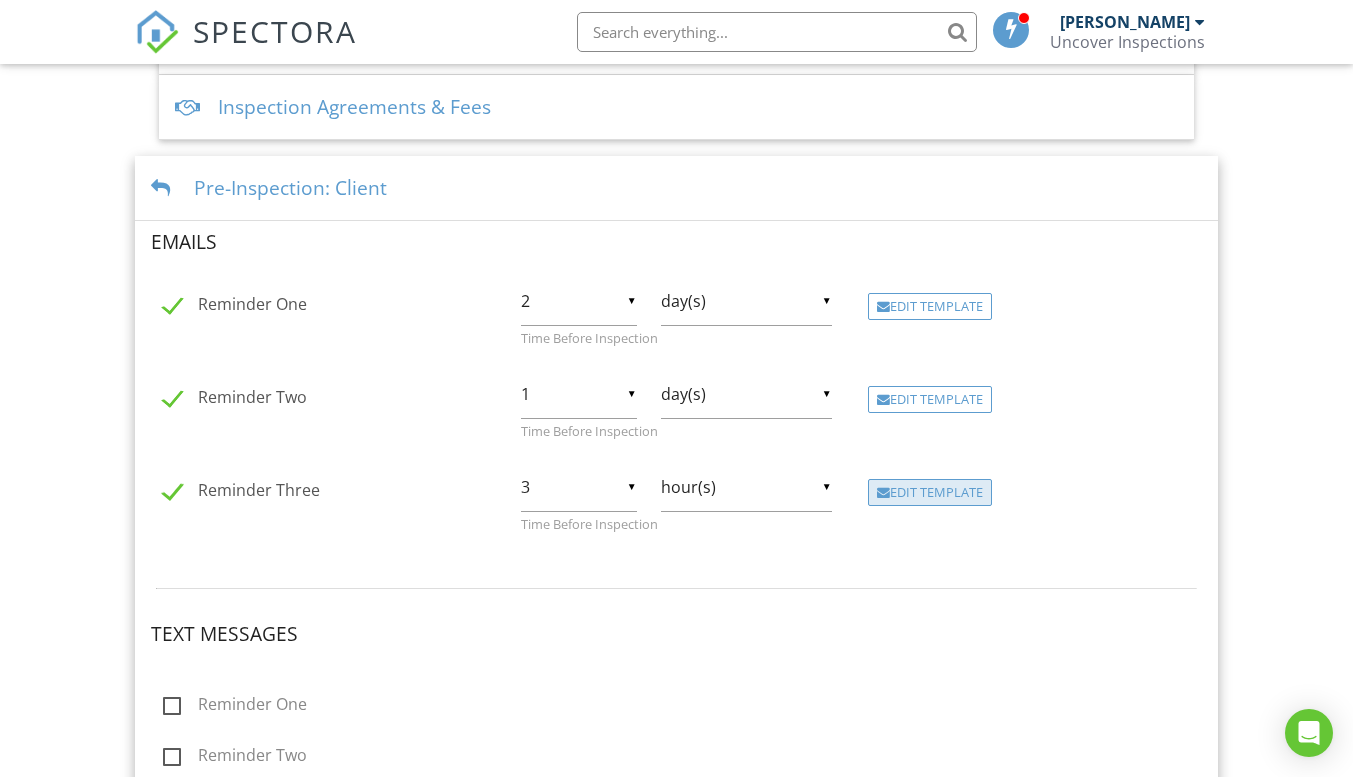 click on "Edit Template" at bounding box center [930, 493] 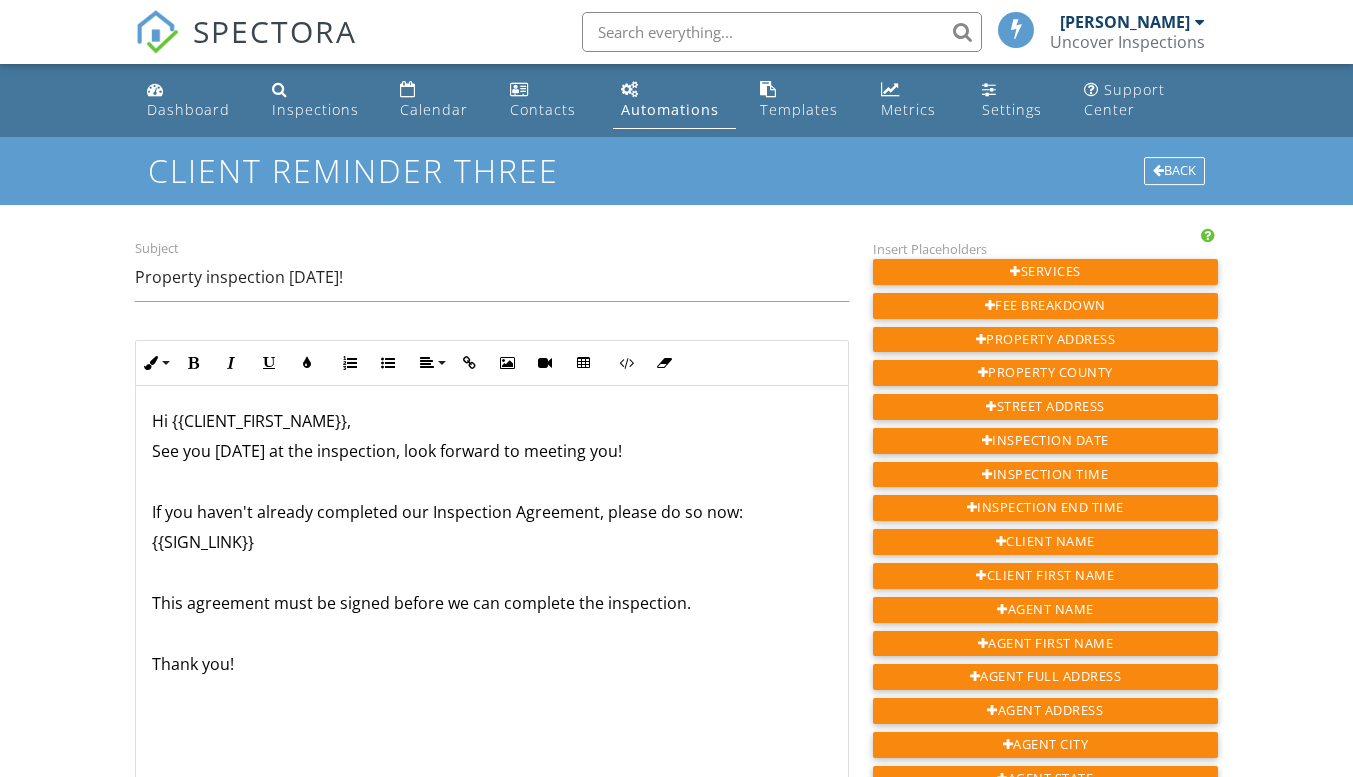 scroll, scrollTop: 0, scrollLeft: 0, axis: both 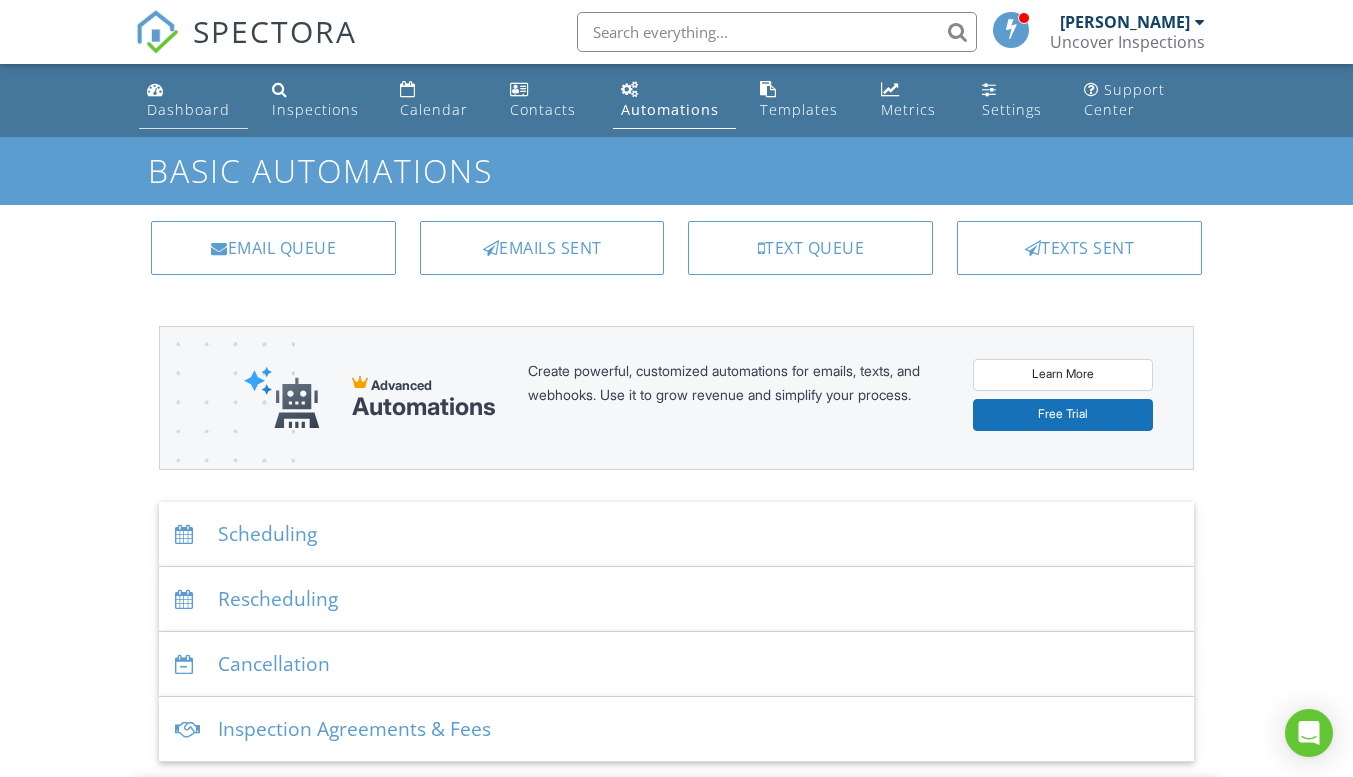 click on "Dashboard" at bounding box center (188, 109) 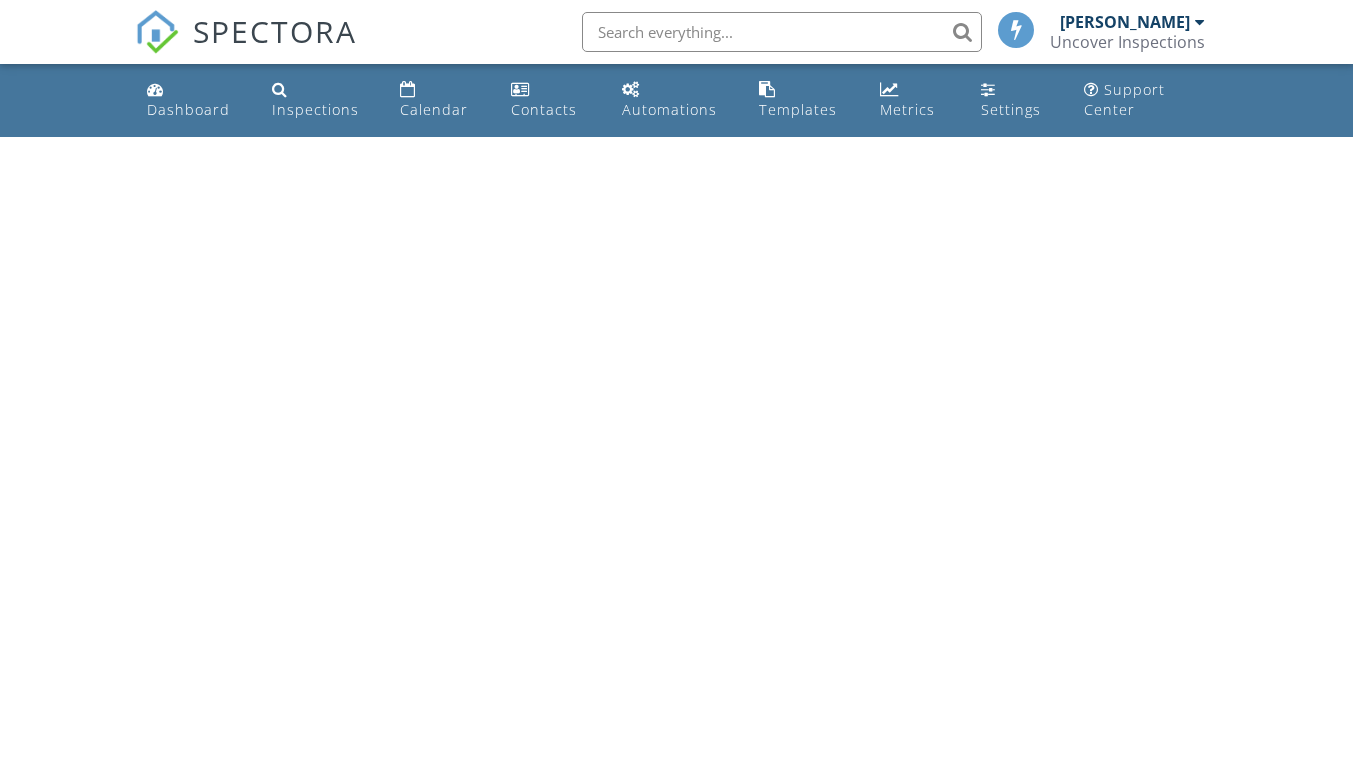 scroll, scrollTop: 0, scrollLeft: 0, axis: both 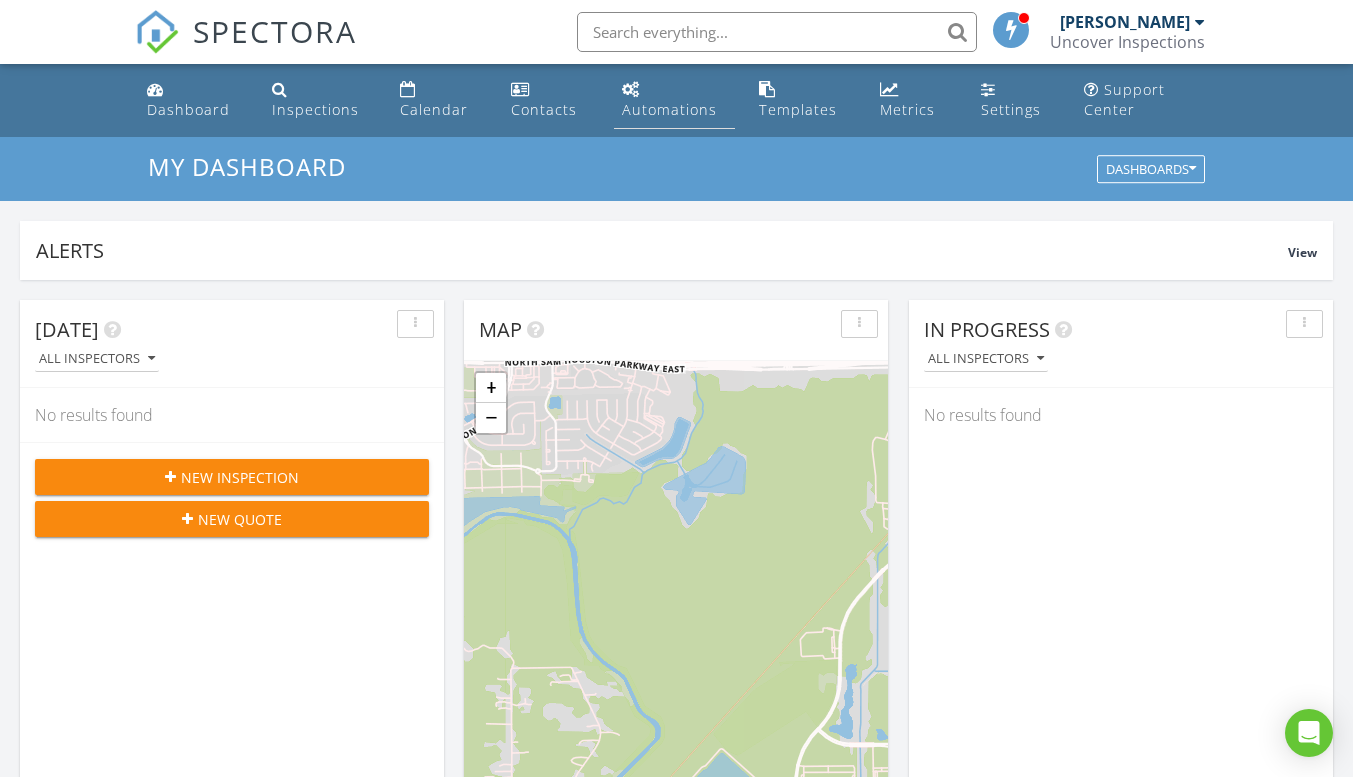 click on "Automations" at bounding box center (669, 109) 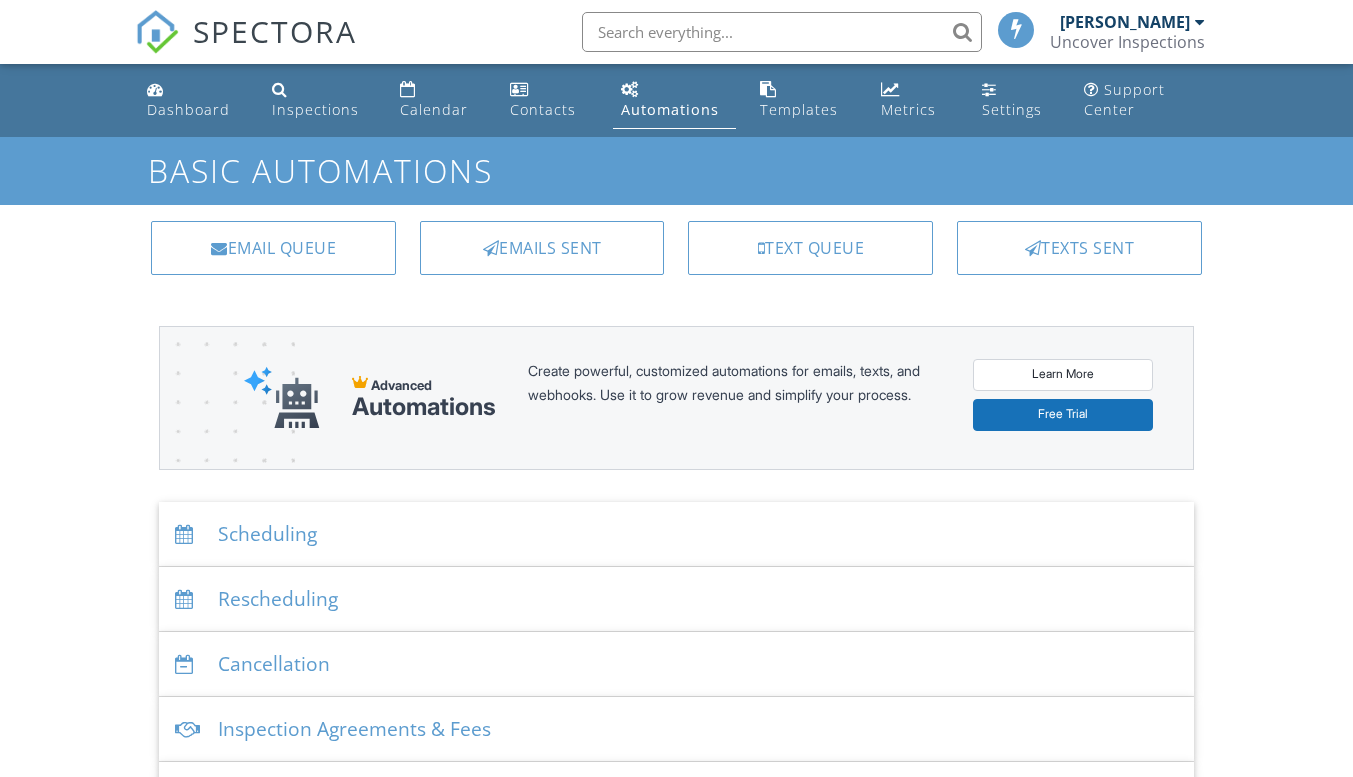 scroll, scrollTop: 0, scrollLeft: 0, axis: both 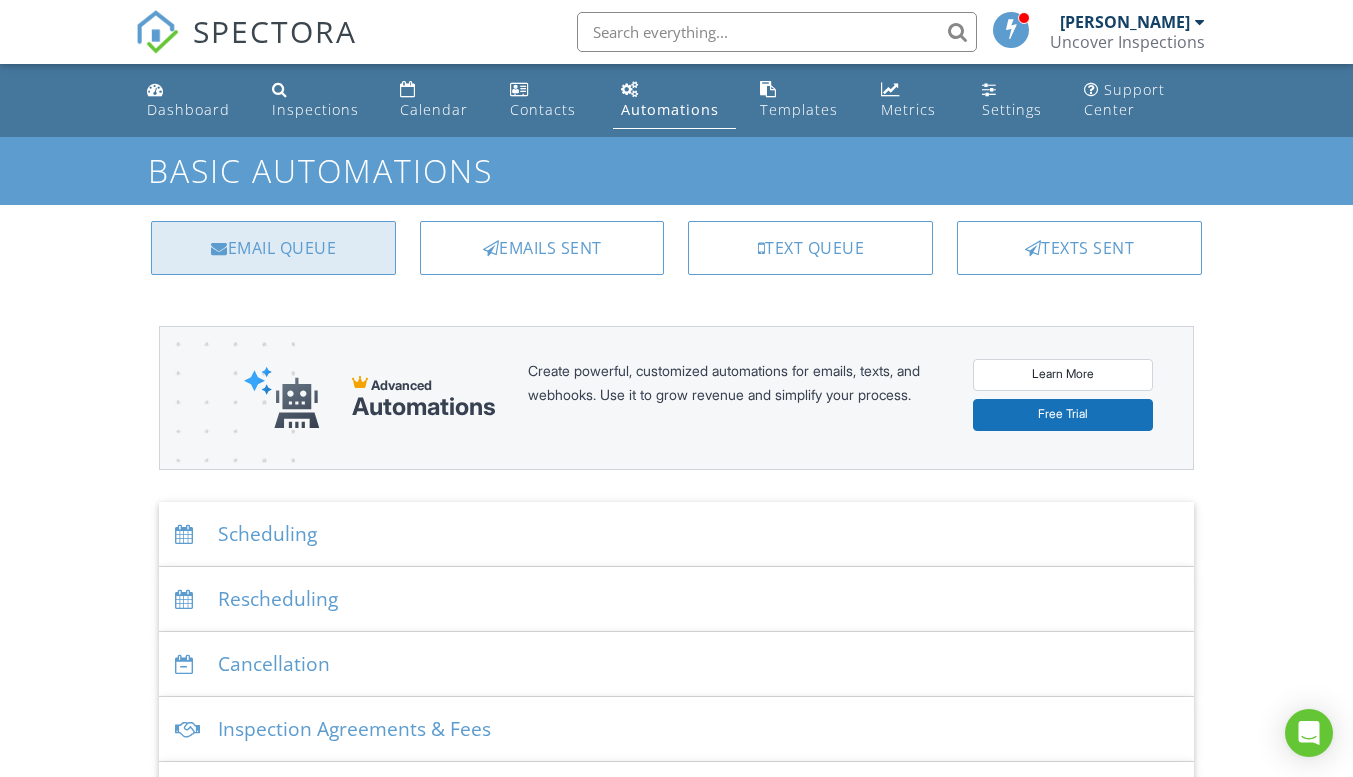 click on "Email Queue" at bounding box center (273, 248) 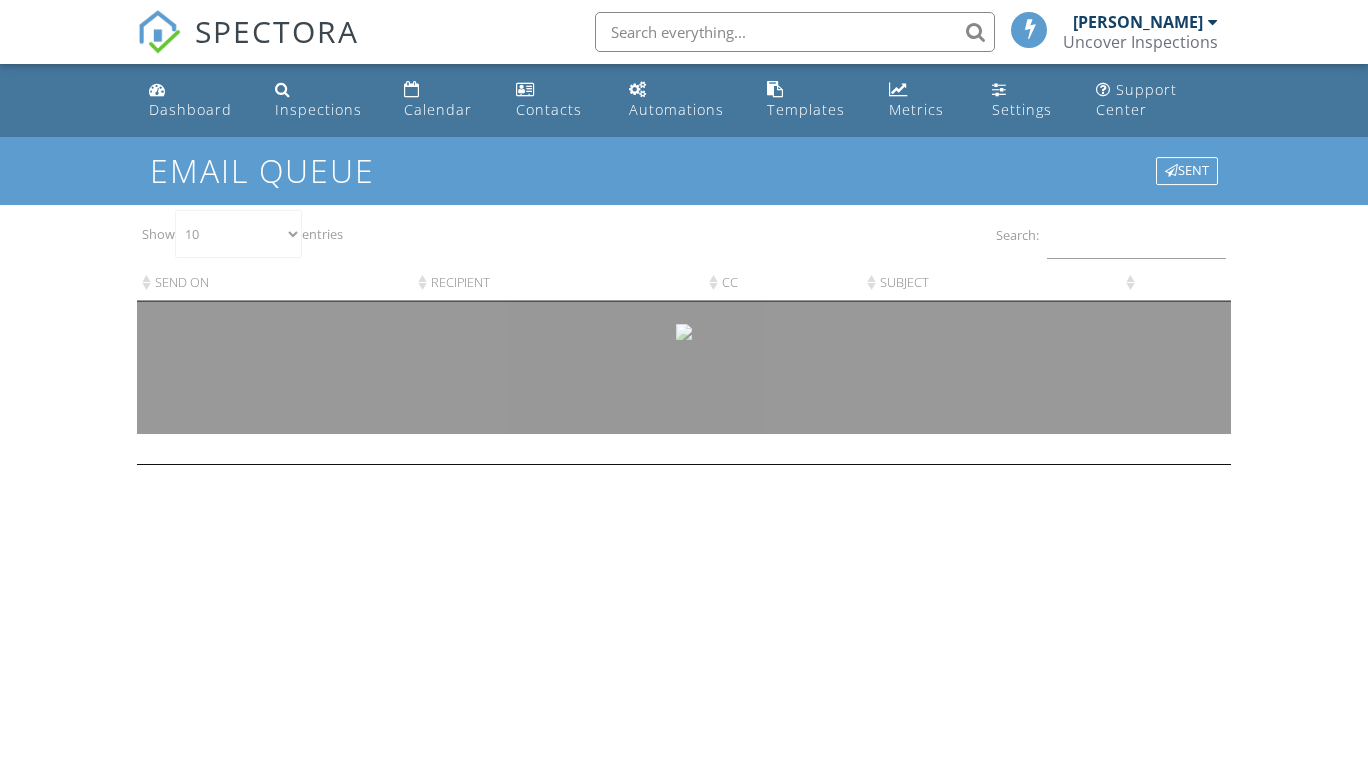 scroll, scrollTop: 0, scrollLeft: 0, axis: both 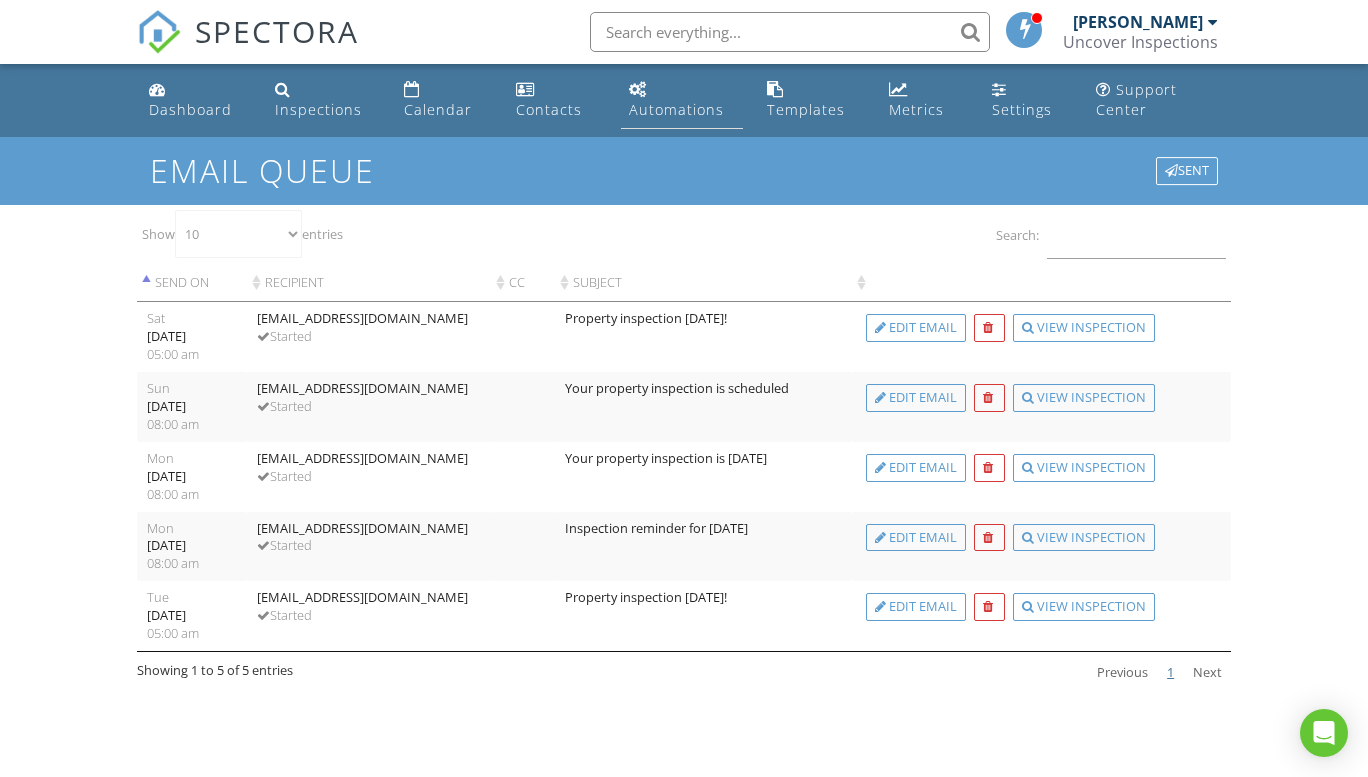 click on "Automations" at bounding box center (676, 109) 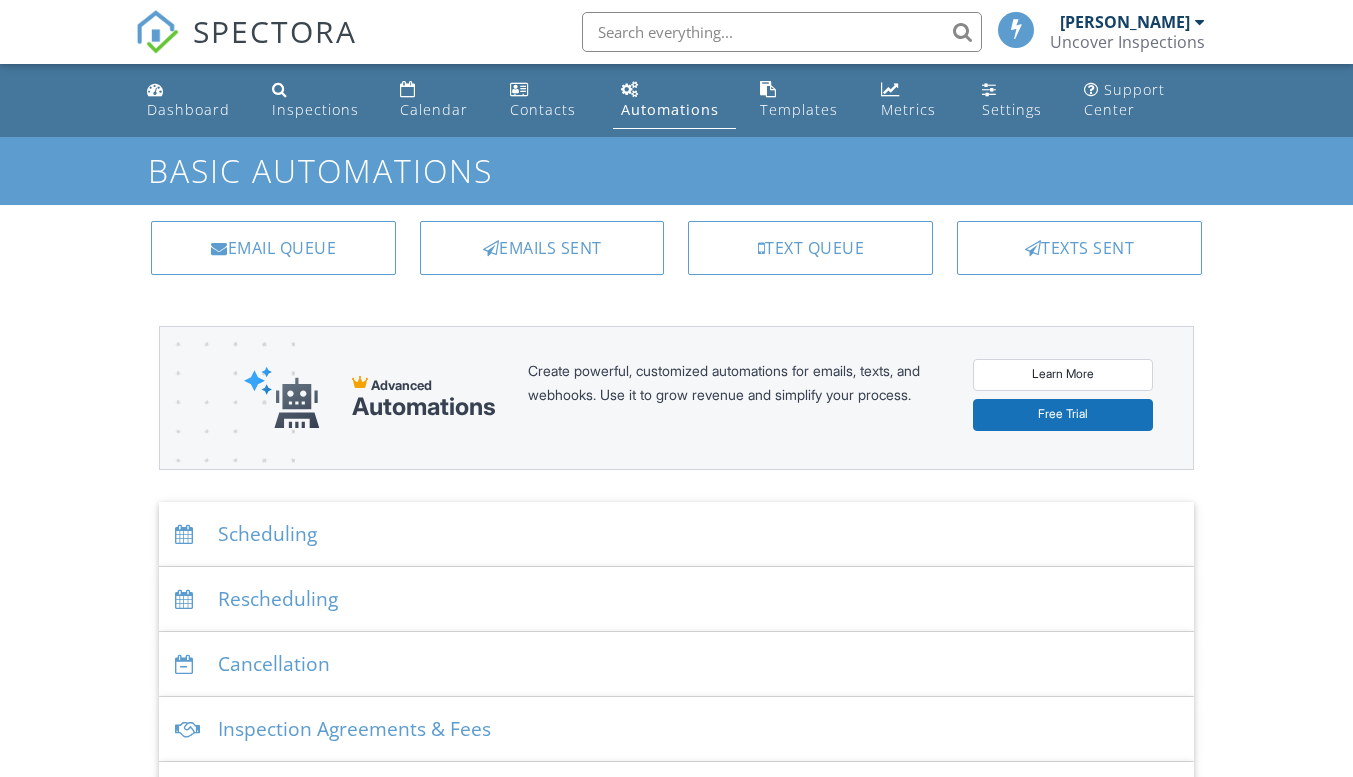 scroll, scrollTop: 0, scrollLeft: 0, axis: both 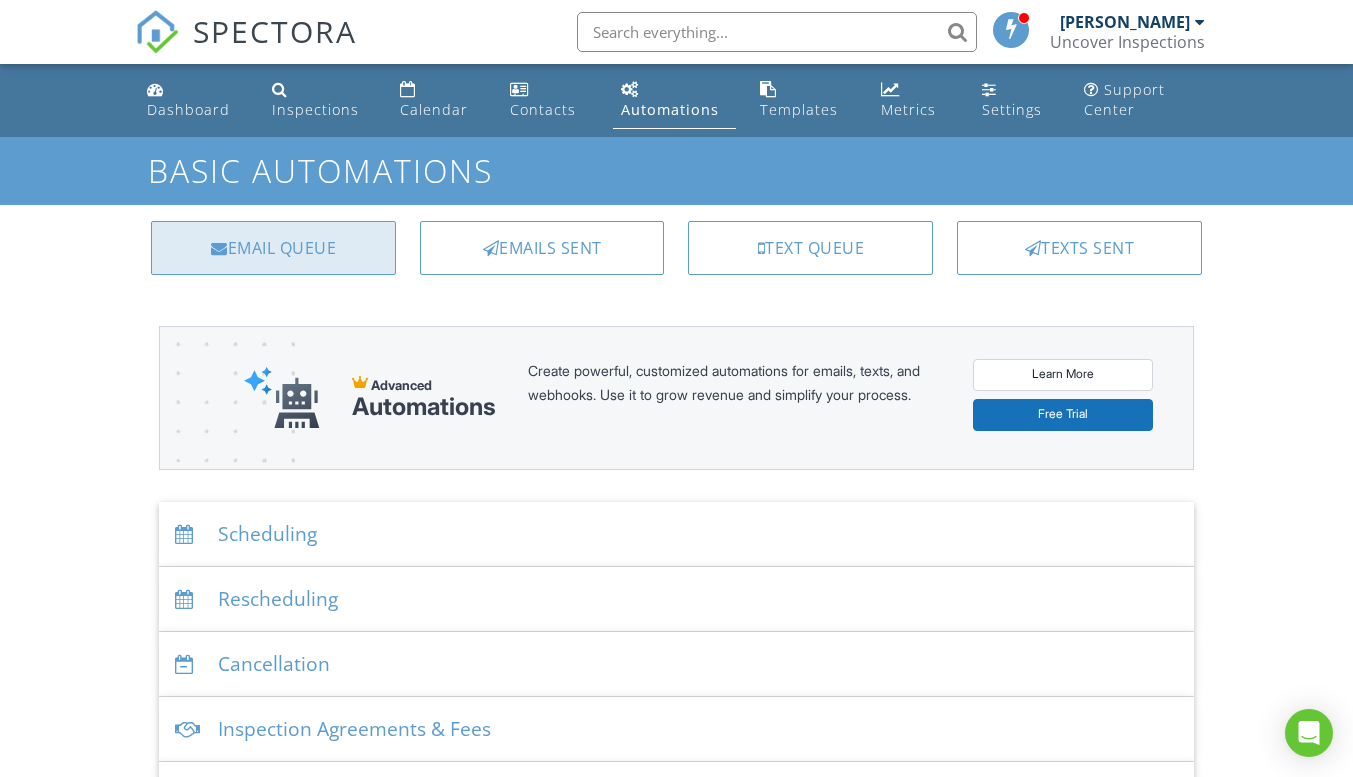 click on "Email Queue" at bounding box center [273, 248] 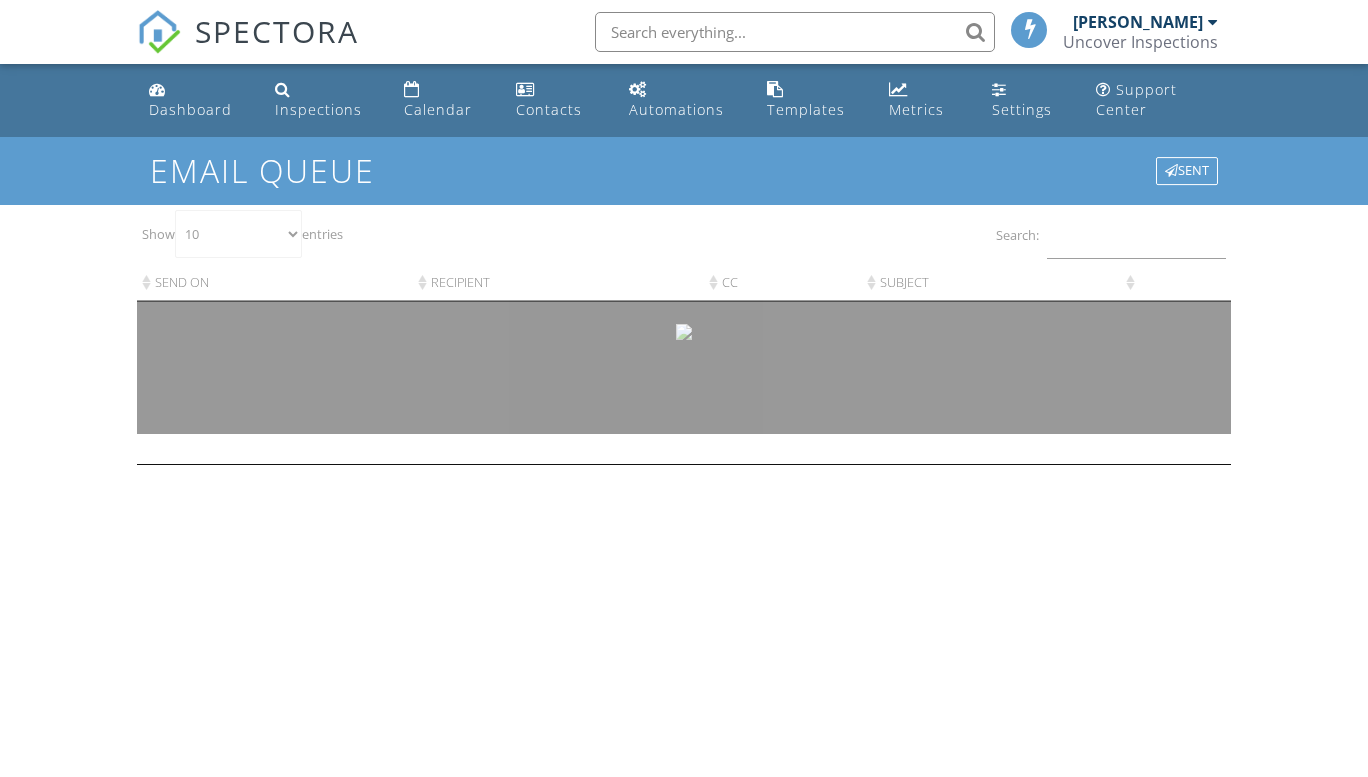 scroll, scrollTop: 0, scrollLeft: 0, axis: both 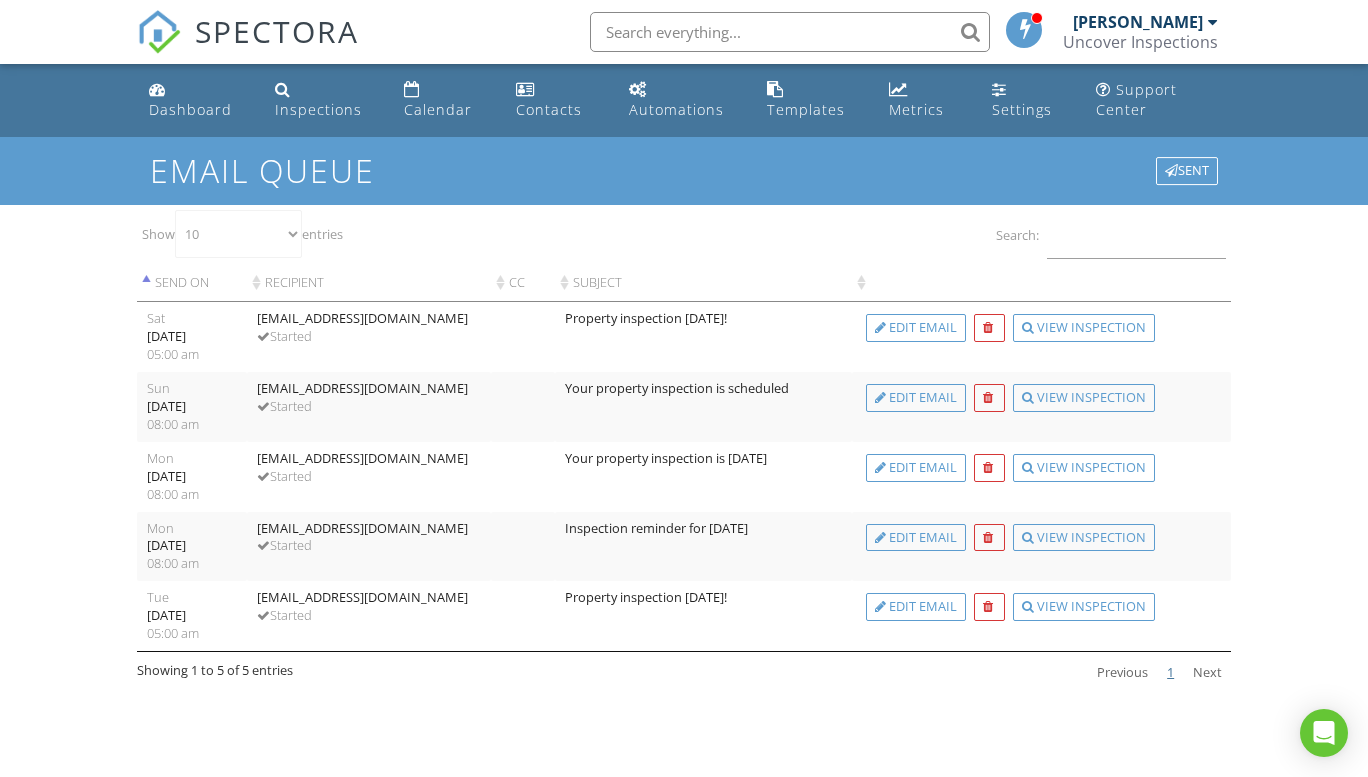 click on "Next" at bounding box center (1207, 673) 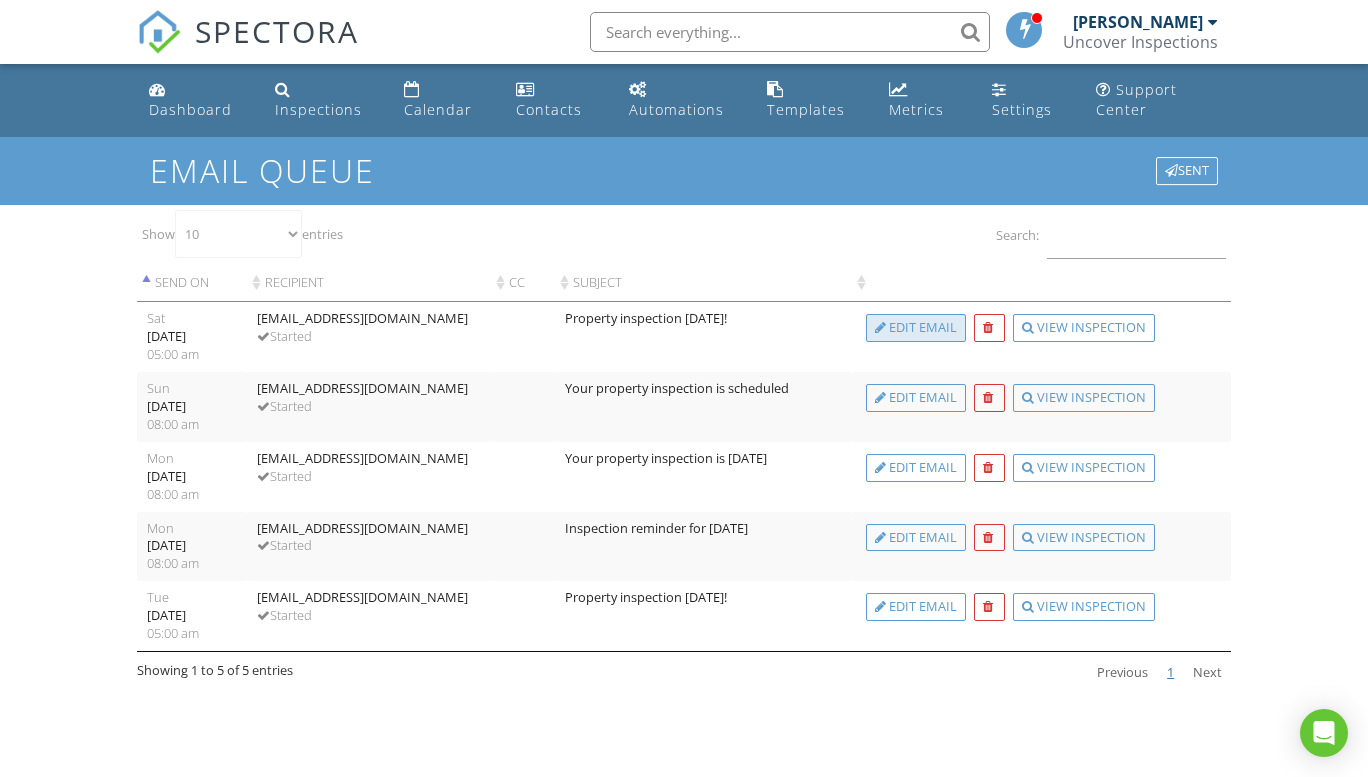 click on "Edit Email" at bounding box center (916, 328) 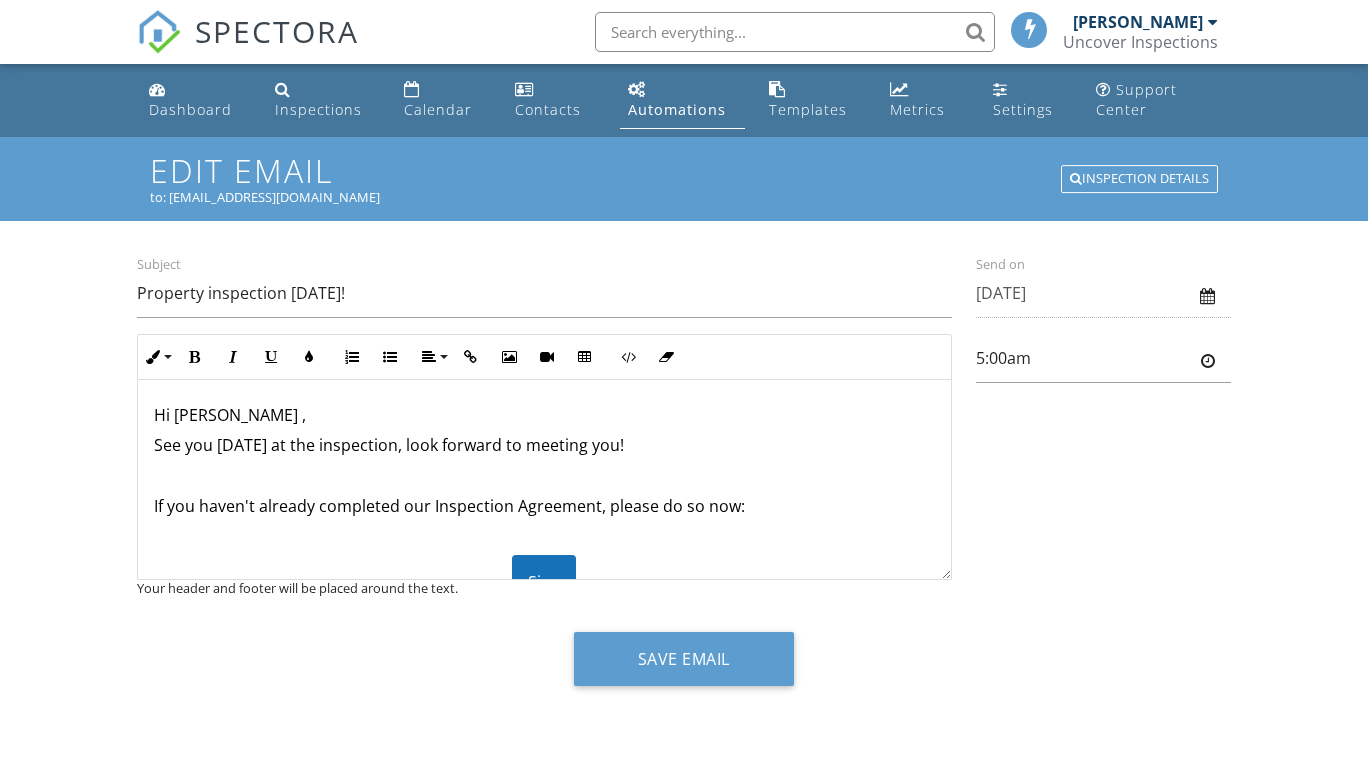 scroll, scrollTop: 0, scrollLeft: 0, axis: both 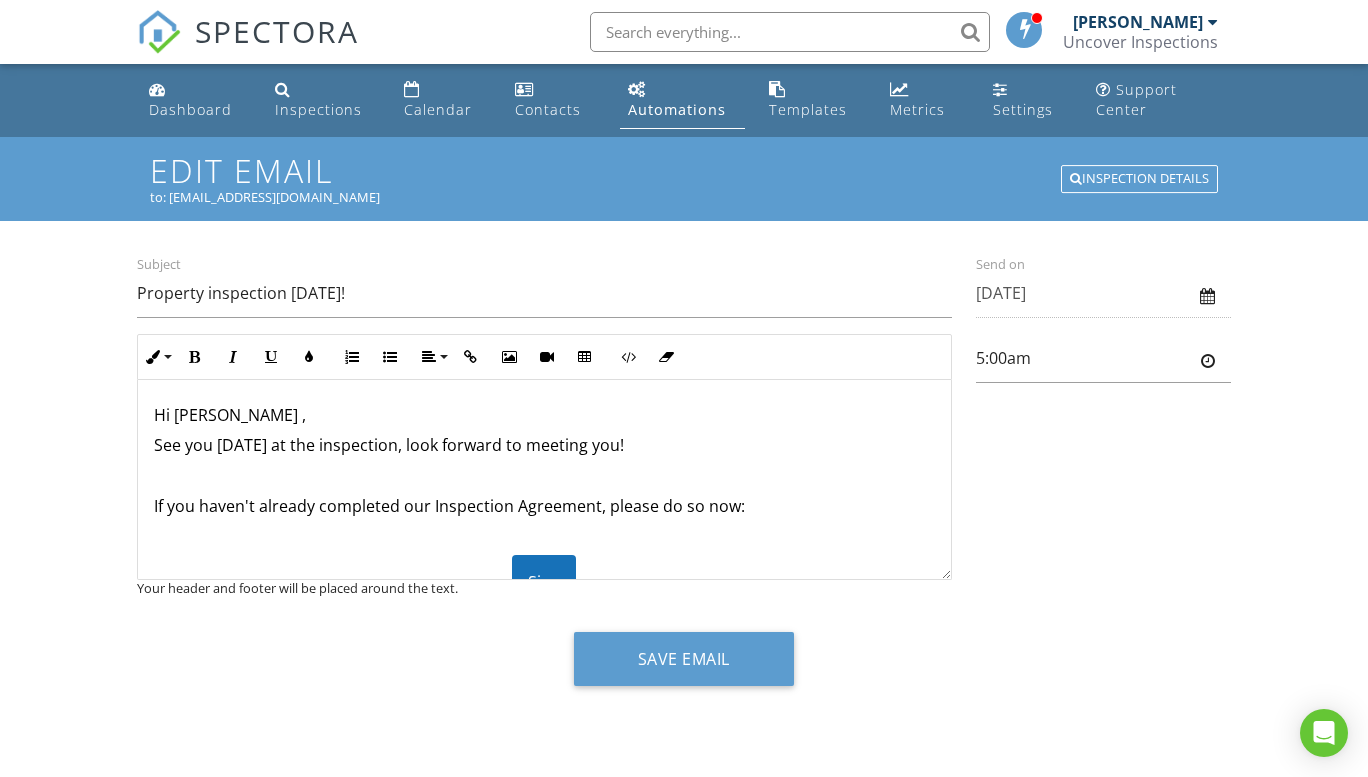 click on "Subject
Property inspection [DATE]!
Inline Style XLarge Large Normal Small Light Small/Light Bold Italic Underline Colors Ordered List Unordered List Align Align Left Align Center Align Right Align Justify Insert Link Insert Image Insert Video Insert Table Code View Clear Formatting Hi [PERSON_NAME] , See you [DATE] at the inspection, look forward to meeting you! If you haven't already completed our Inspection Agreement, please do so now: Sign This agreement must be signed before we can complete the inspection. Thank you!
Your header and footer will be placed around the text.
Send on
[DATE]
5:00am" at bounding box center (684, 424) 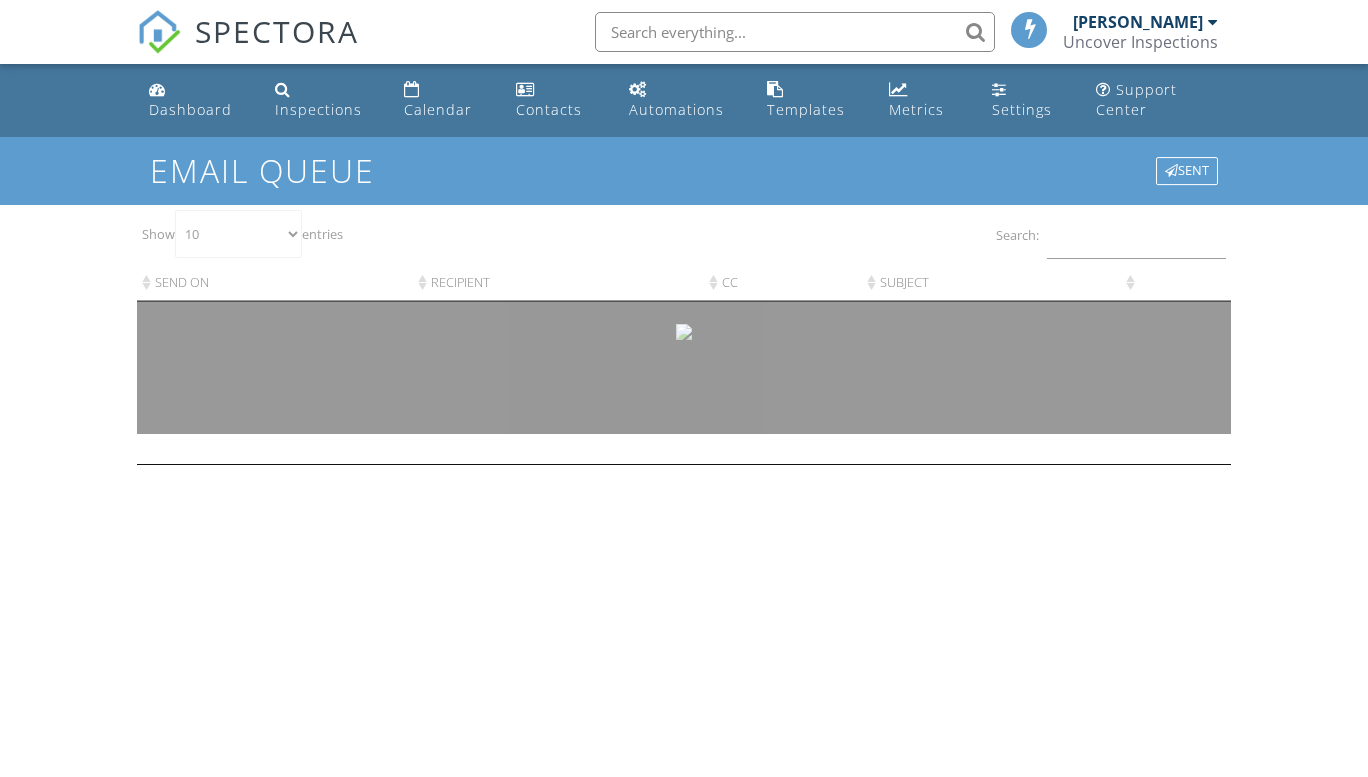 scroll, scrollTop: 0, scrollLeft: 0, axis: both 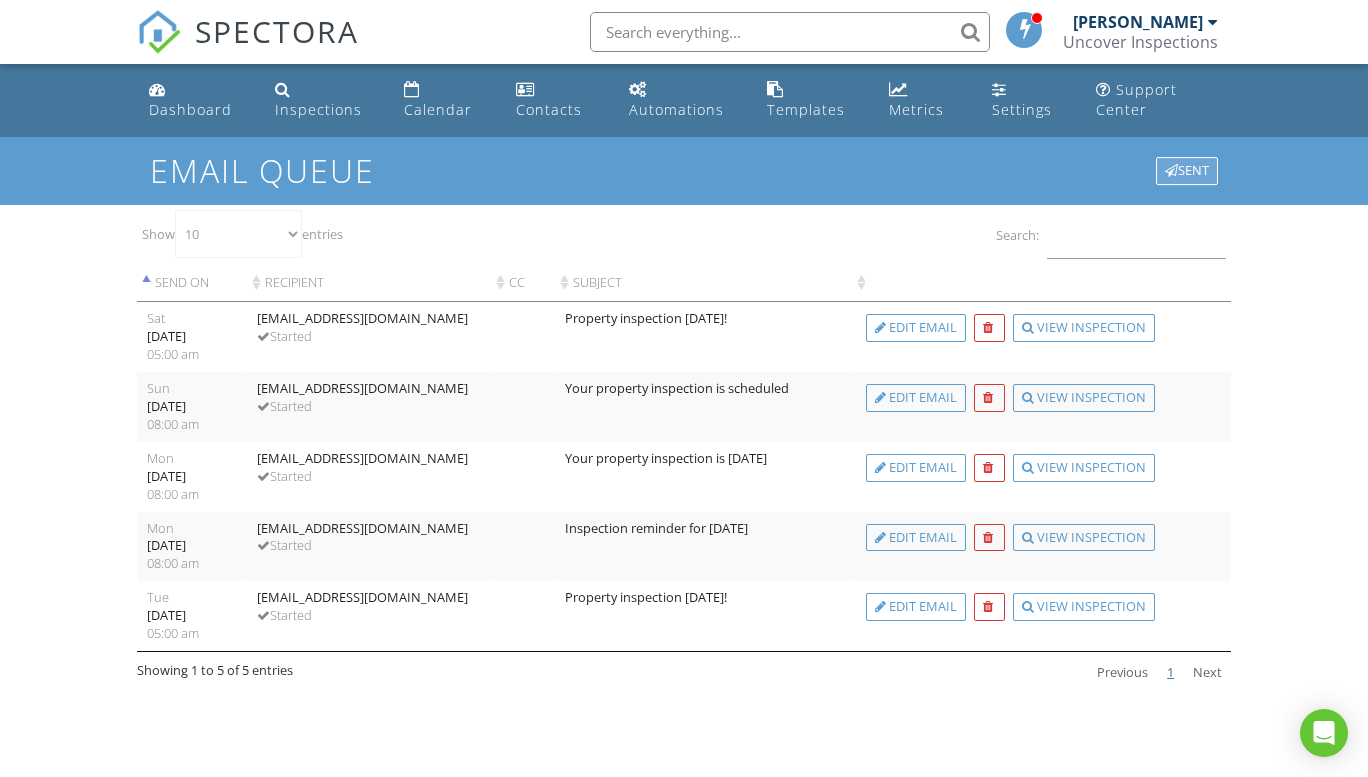 click on "Sent" at bounding box center (1187, 171) 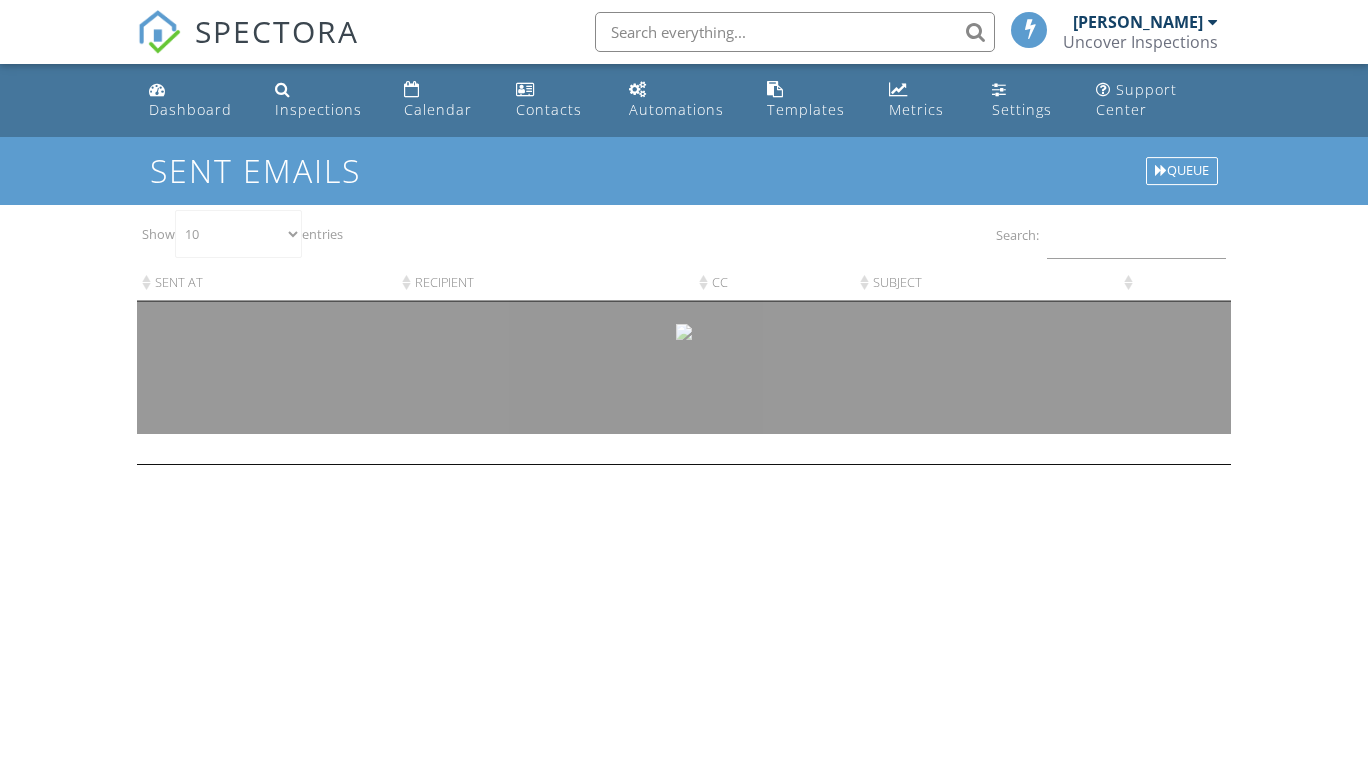 scroll, scrollTop: 0, scrollLeft: 0, axis: both 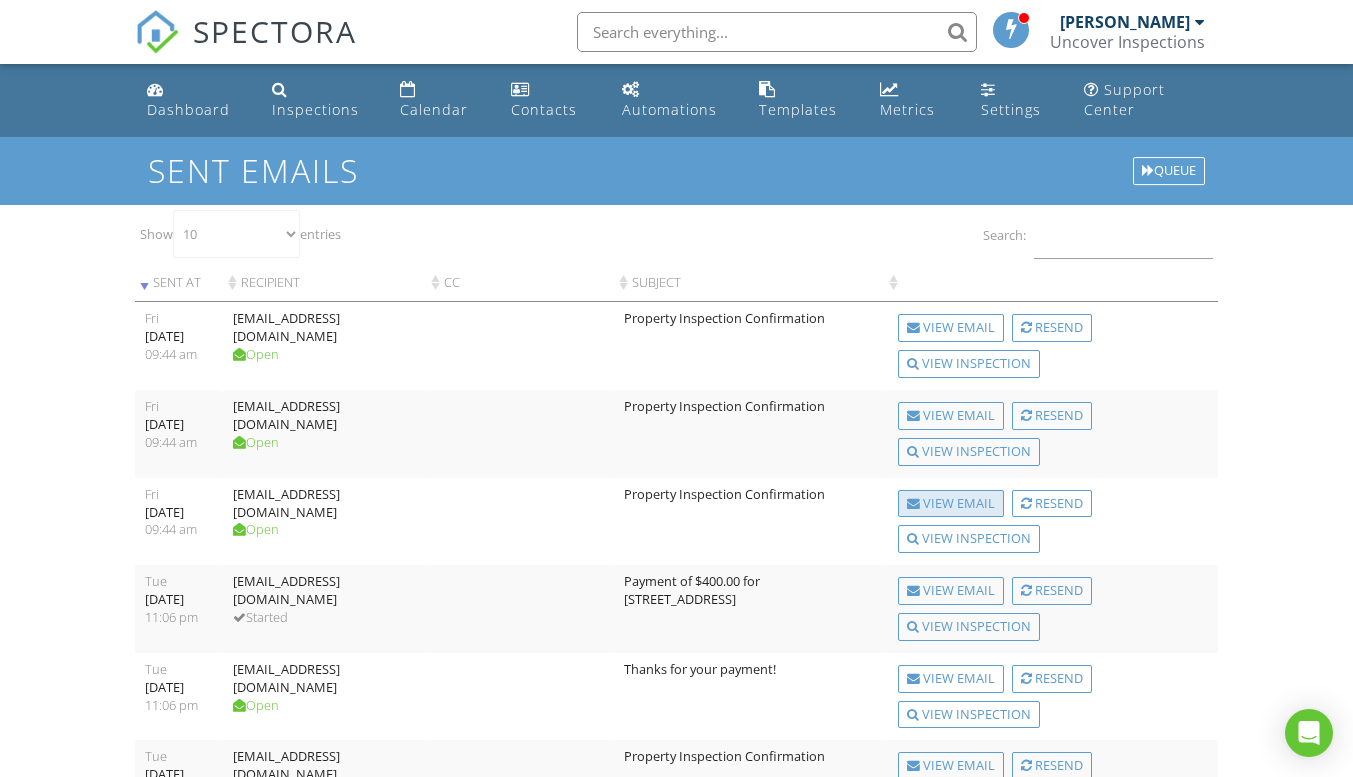 click on "View Email" at bounding box center [951, 504] 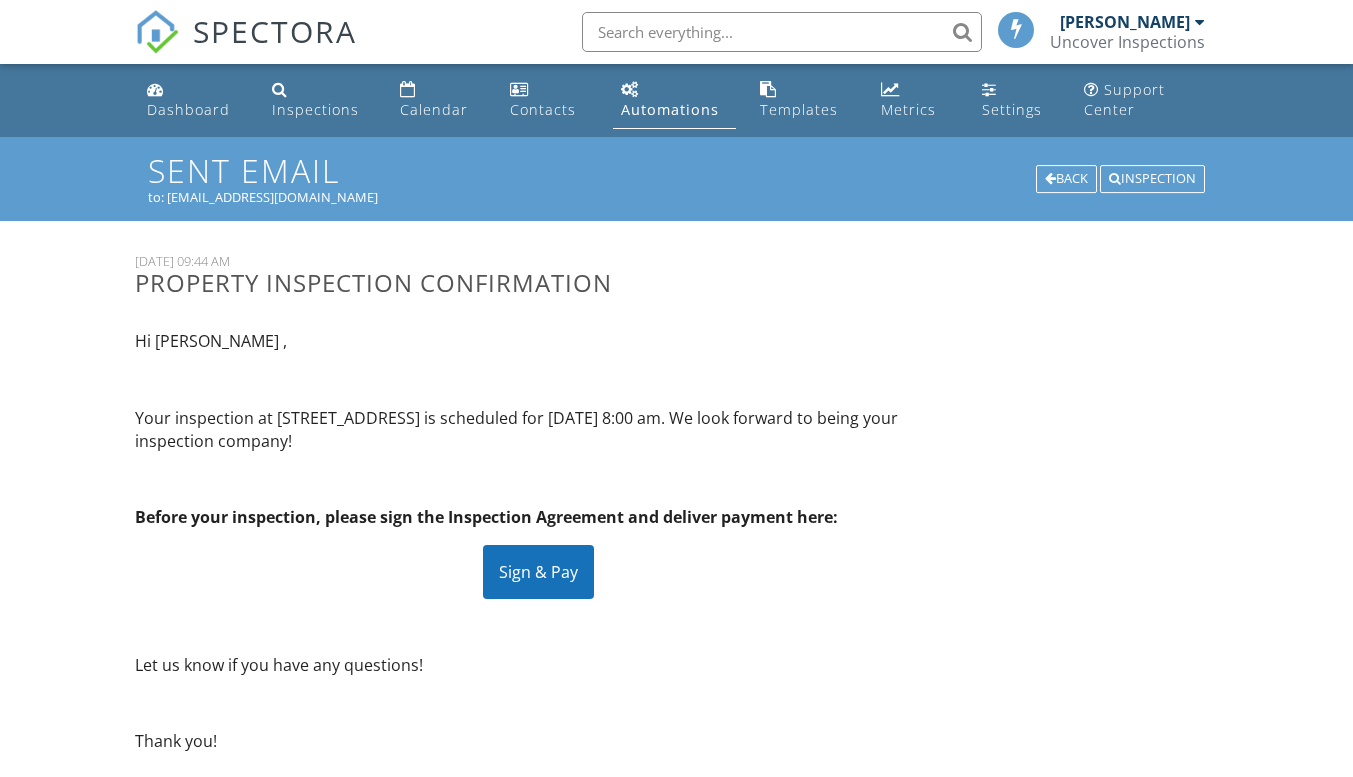 scroll, scrollTop: 0, scrollLeft: 0, axis: both 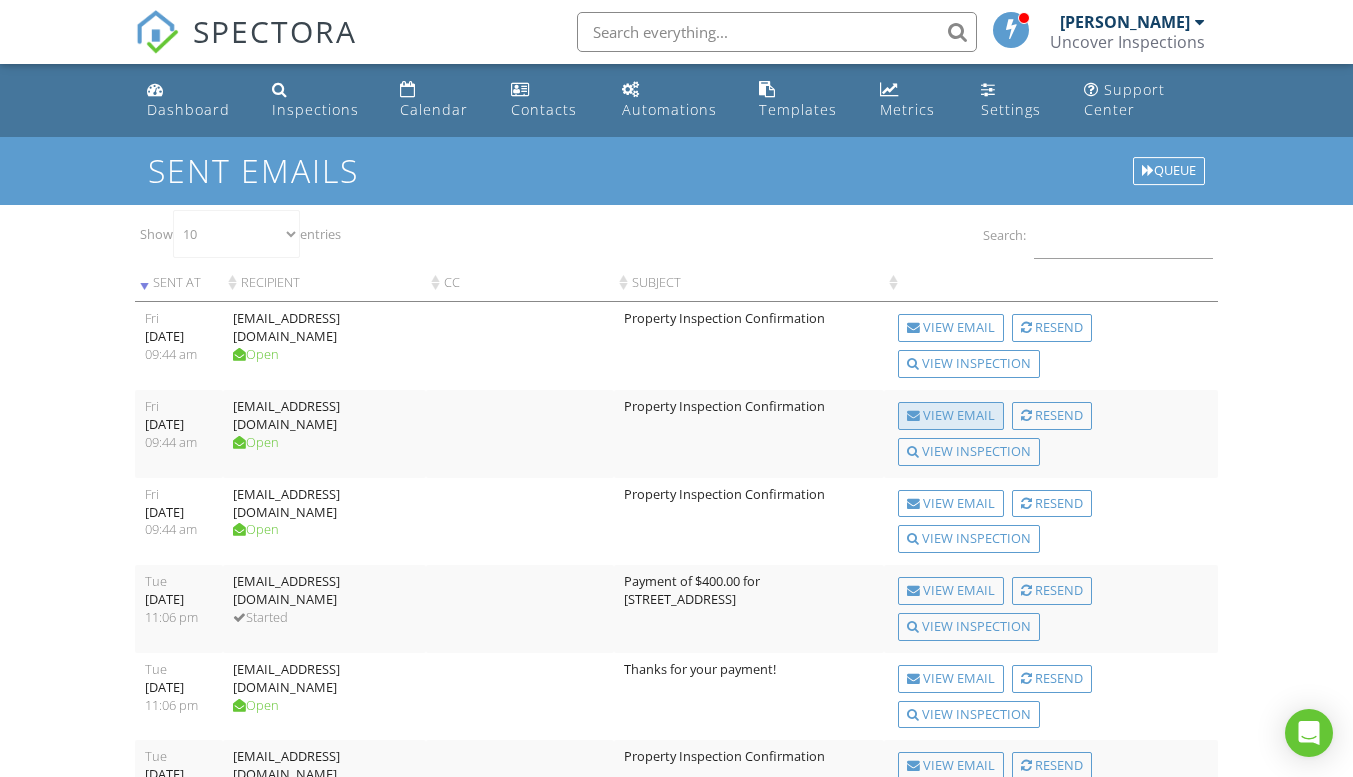 click on "View Email" at bounding box center [951, 416] 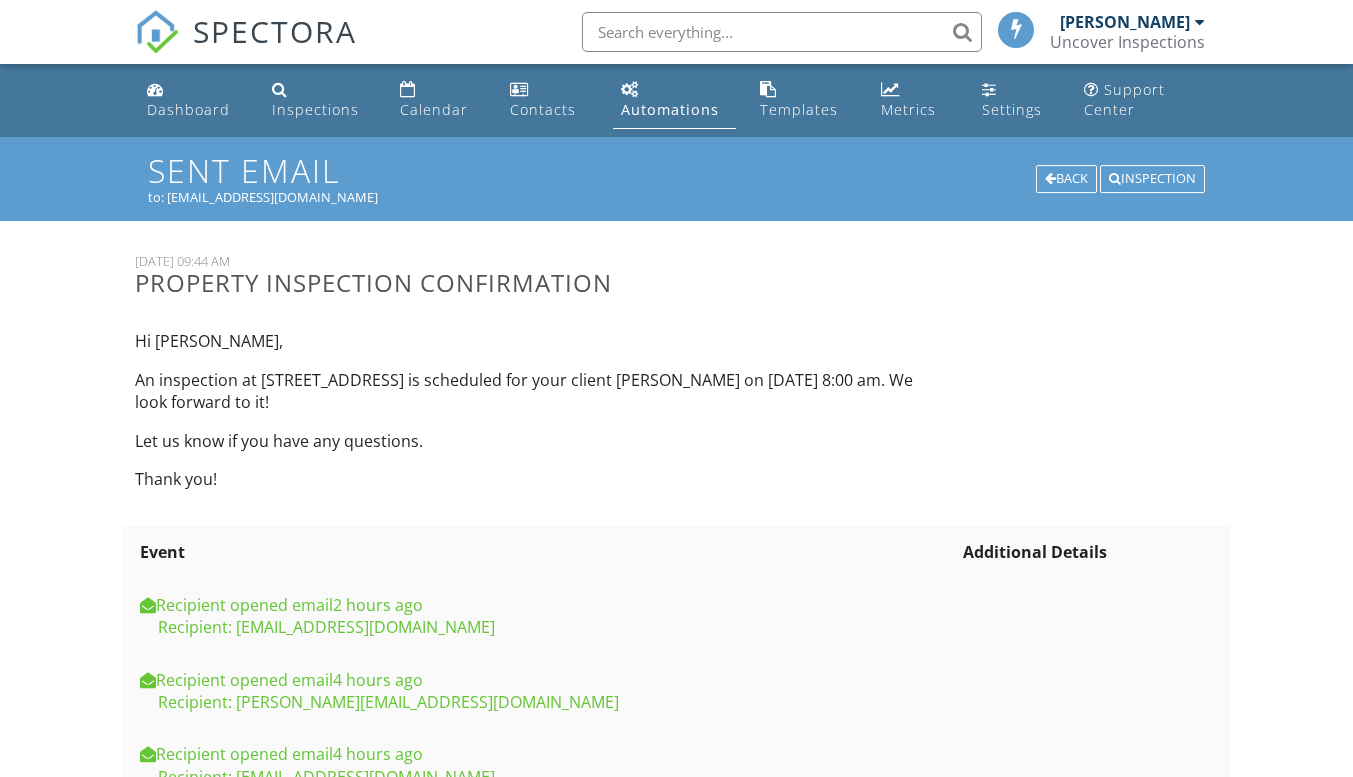scroll, scrollTop: 0, scrollLeft: 0, axis: both 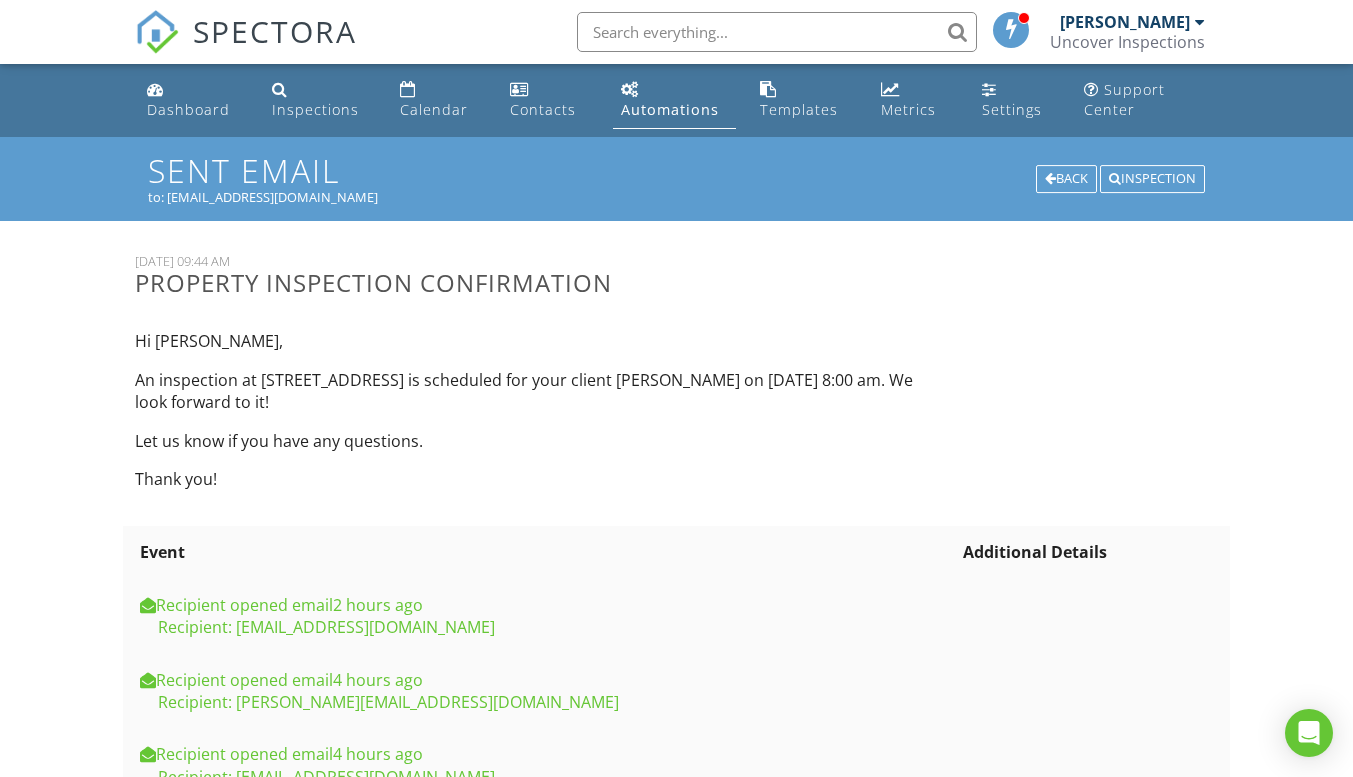click on "Hi [PERSON_NAME]," at bounding box center [538, 341] 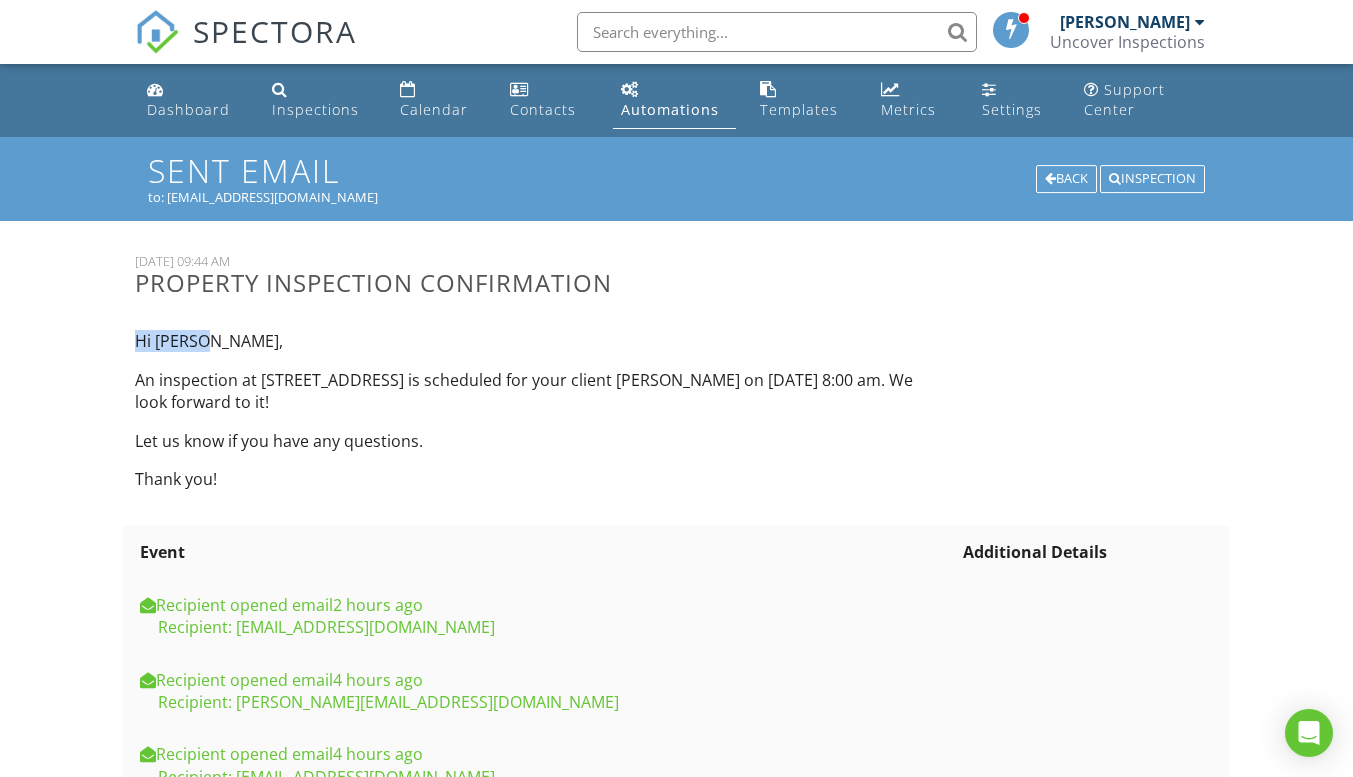 drag, startPoint x: 135, startPoint y: 340, endPoint x: 212, endPoint y: 346, distance: 77.23341 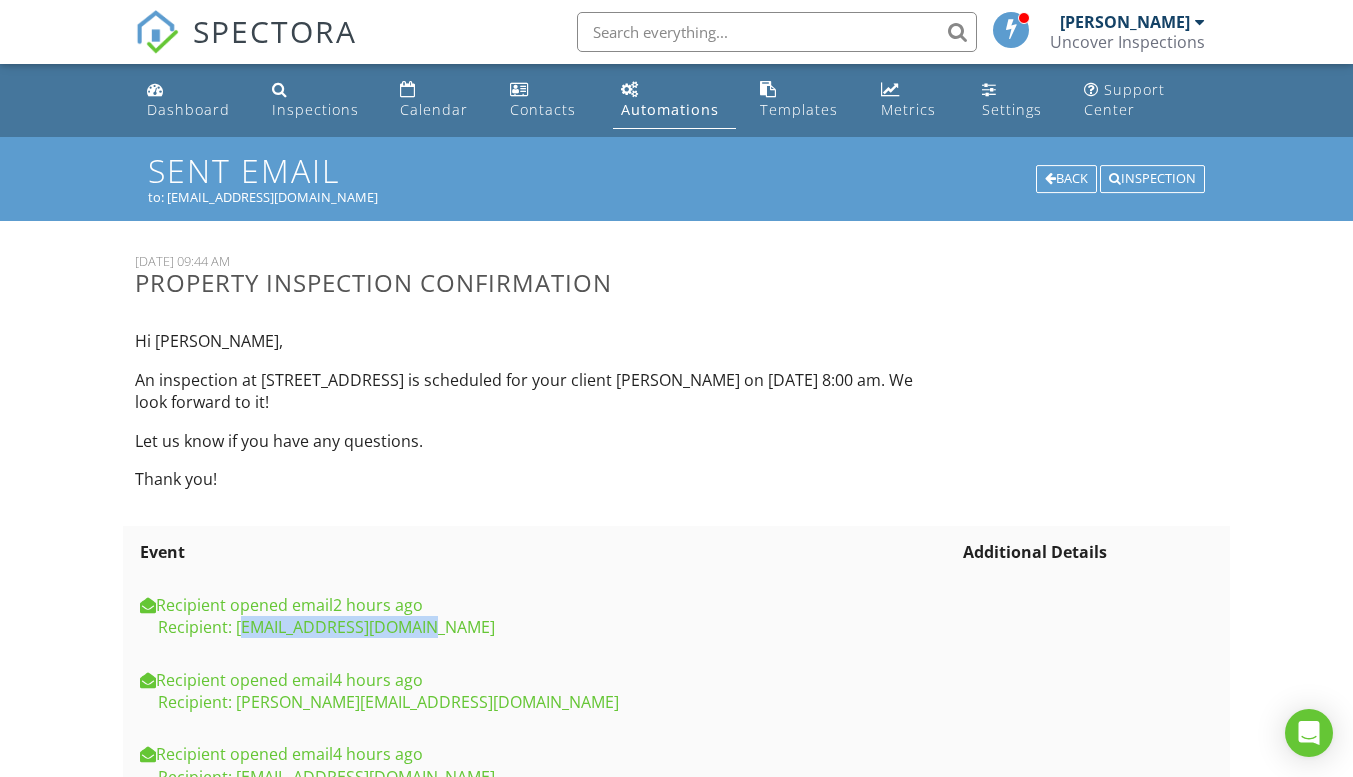 drag, startPoint x: 236, startPoint y: 629, endPoint x: 441, endPoint y: 629, distance: 205 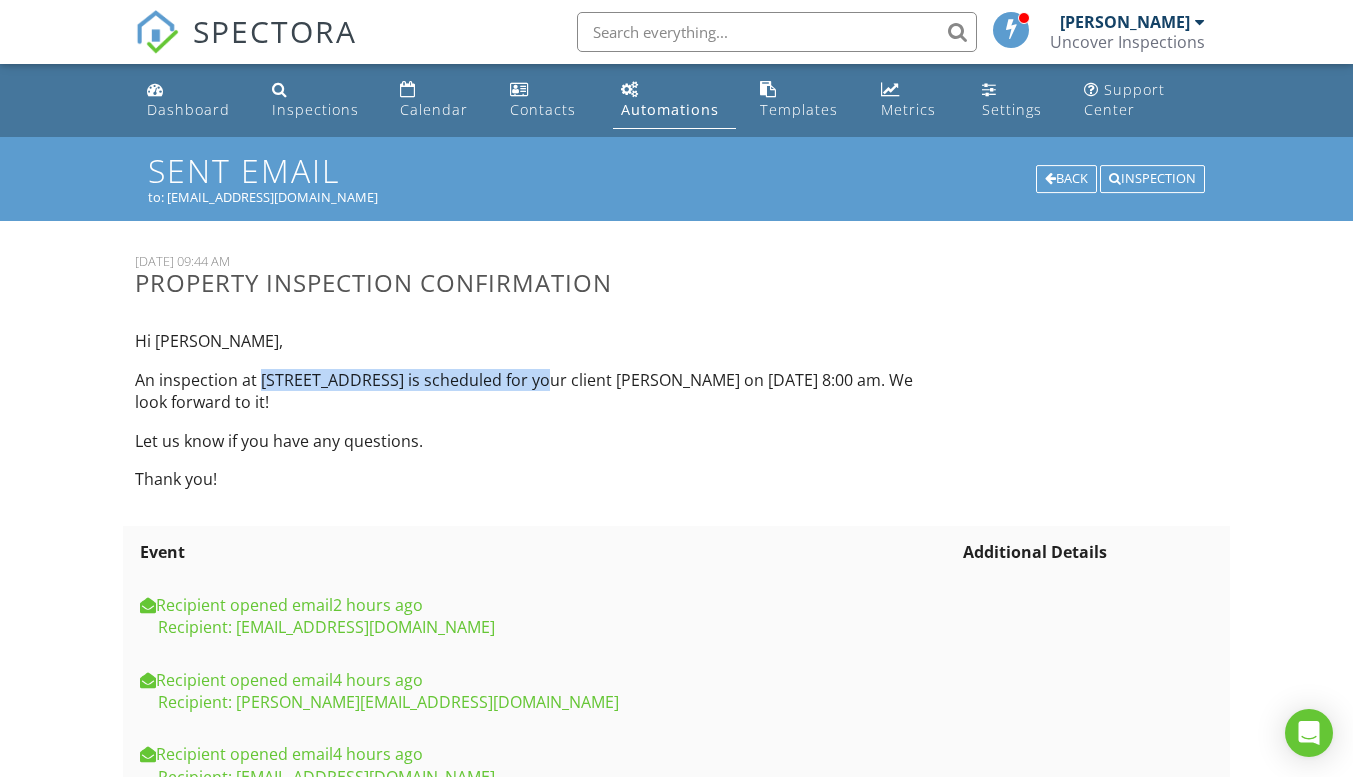 drag, startPoint x: 261, startPoint y: 380, endPoint x: 533, endPoint y: 380, distance: 272 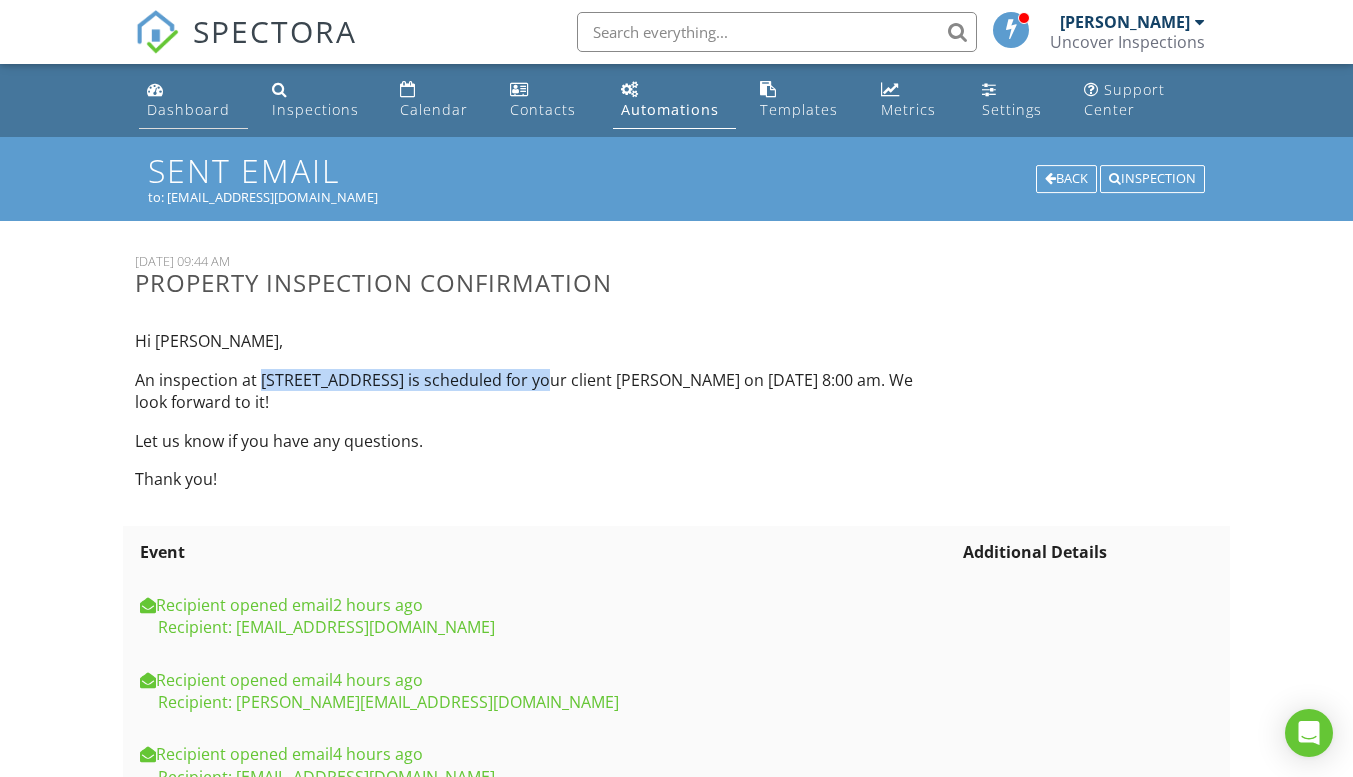 click on "Dashboard" at bounding box center [188, 109] 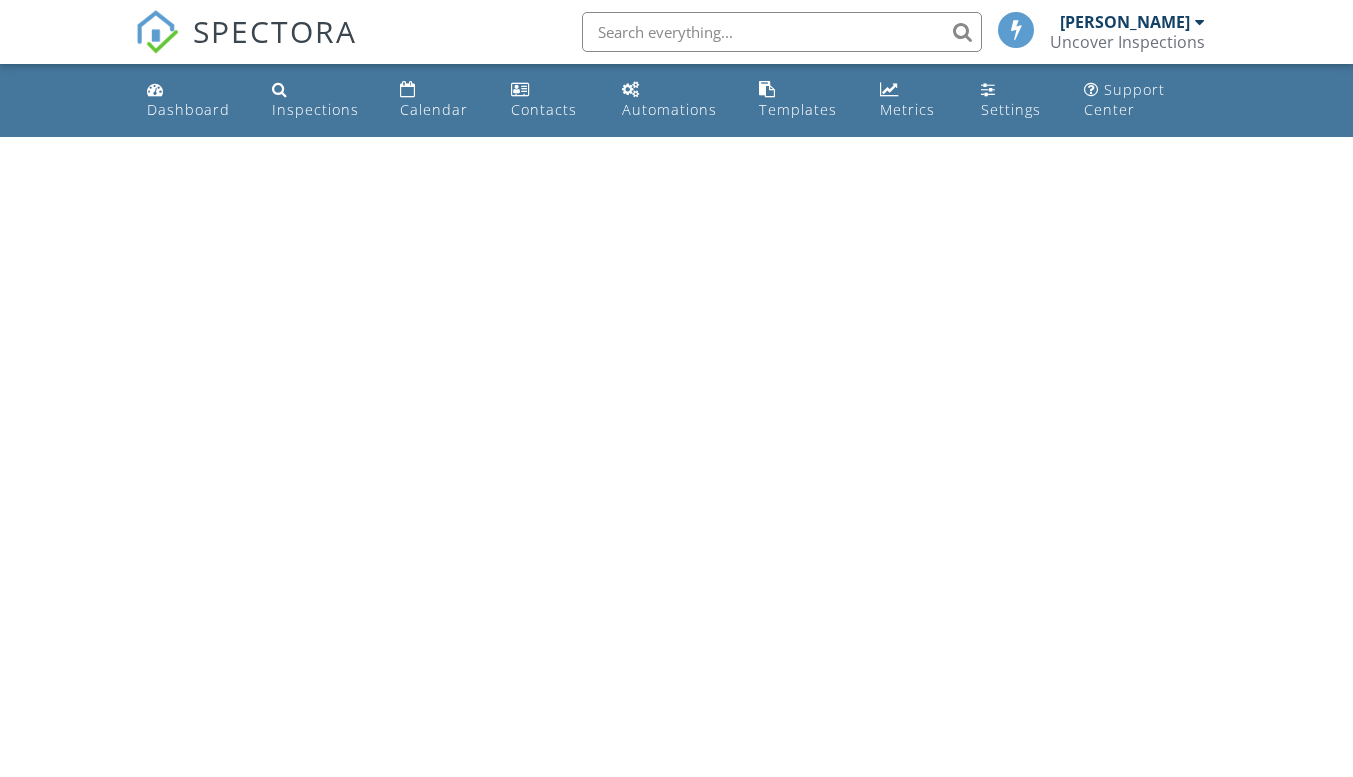scroll, scrollTop: 0, scrollLeft: 0, axis: both 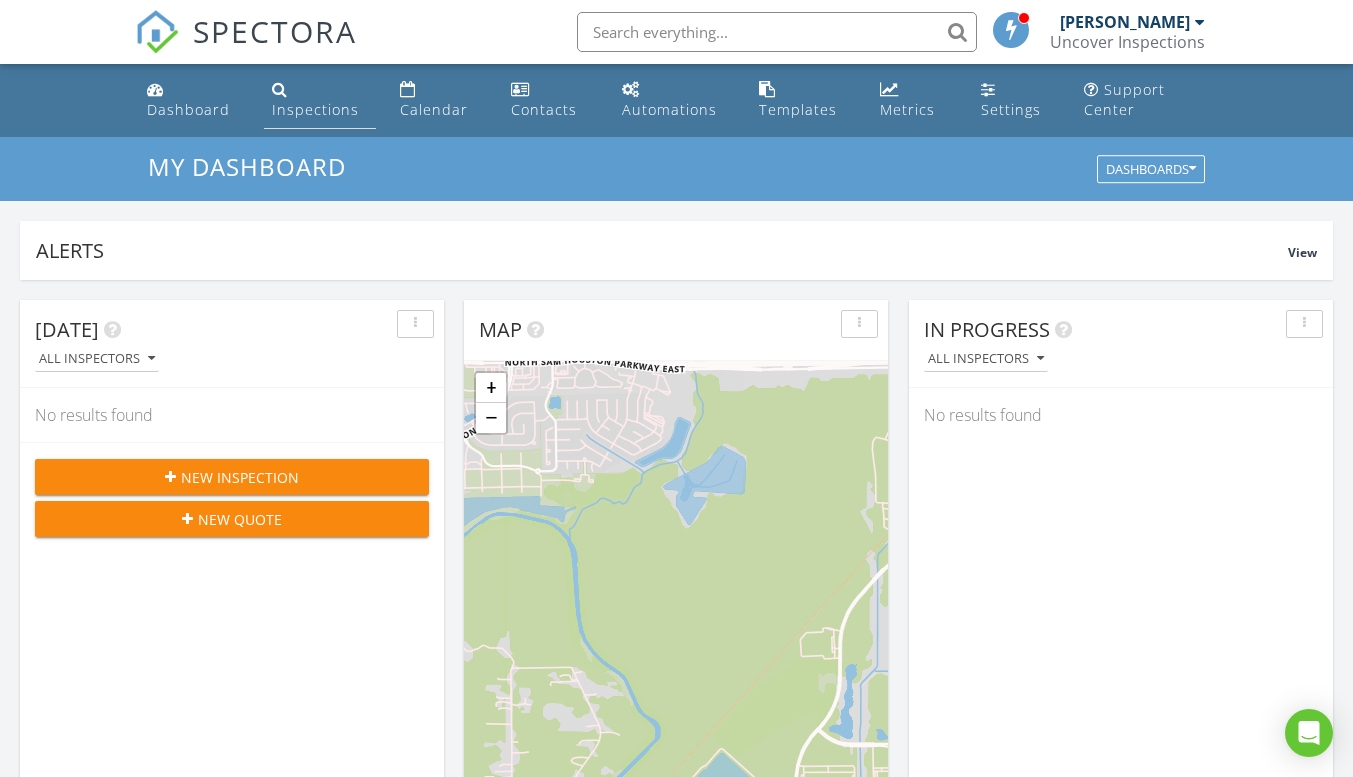 click on "Inspections" at bounding box center (315, 109) 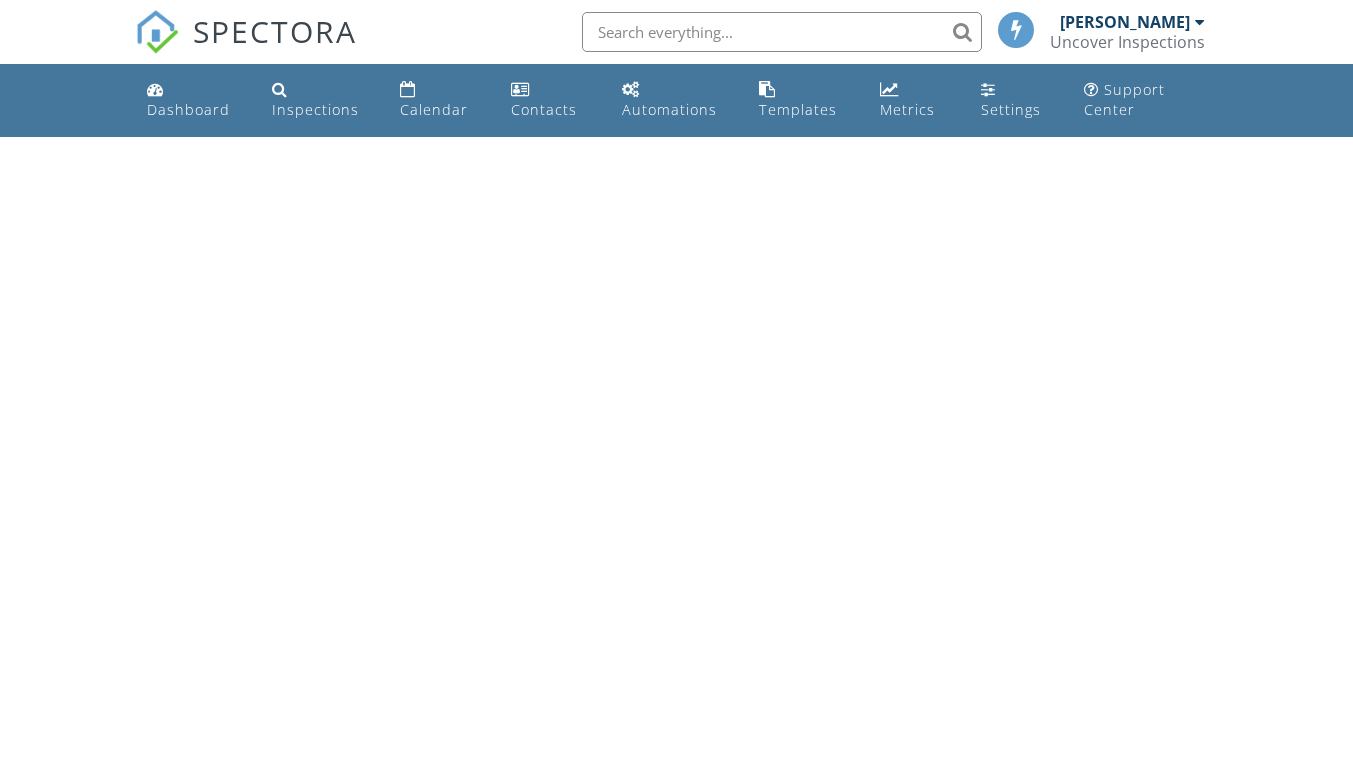 scroll, scrollTop: 0, scrollLeft: 0, axis: both 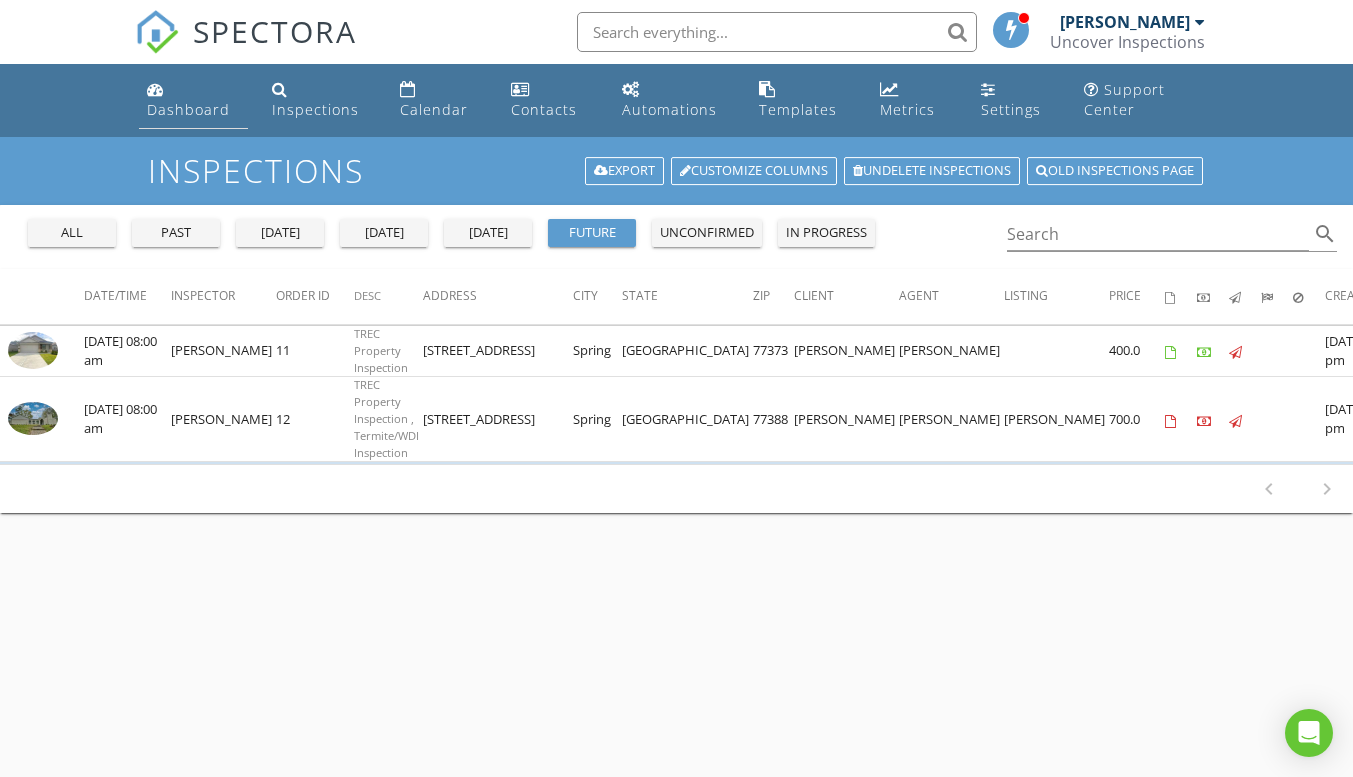 click on "Dashboard" at bounding box center [188, 109] 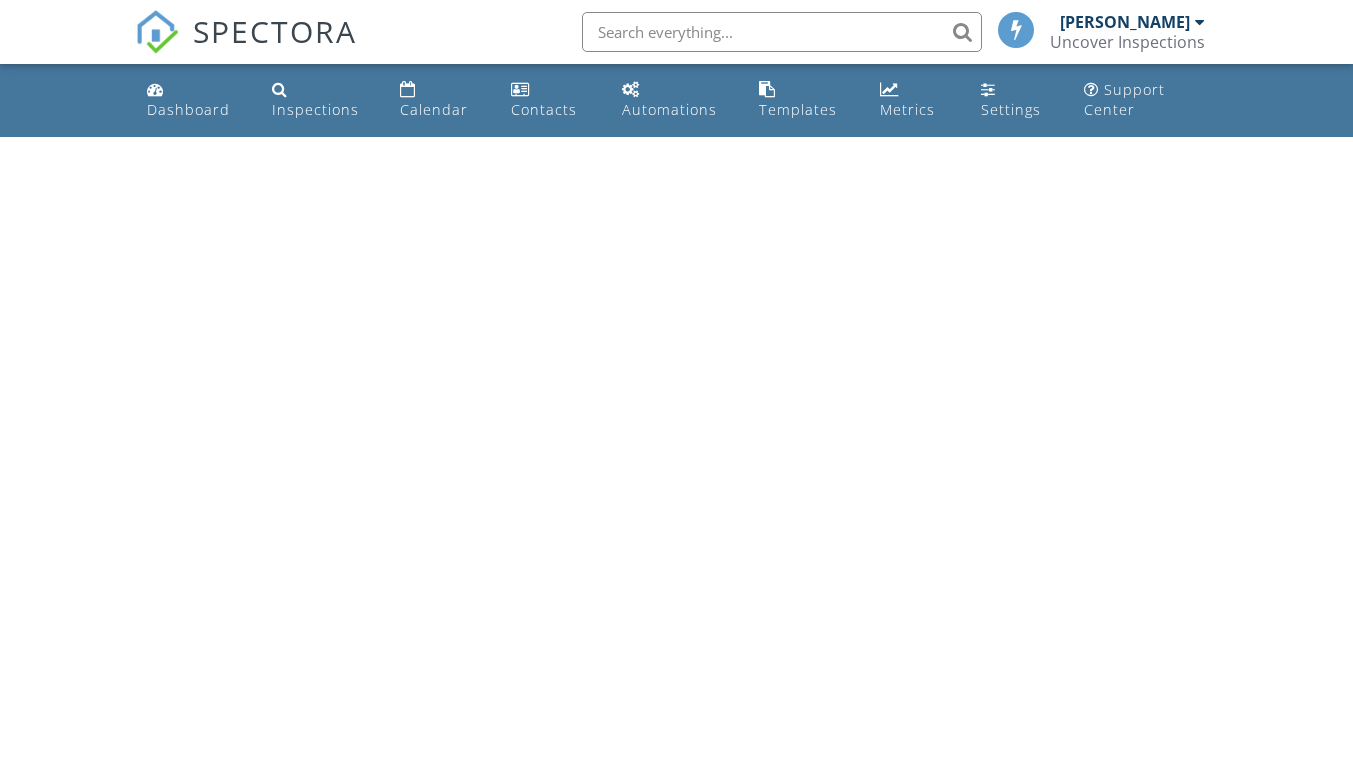 scroll, scrollTop: 0, scrollLeft: 0, axis: both 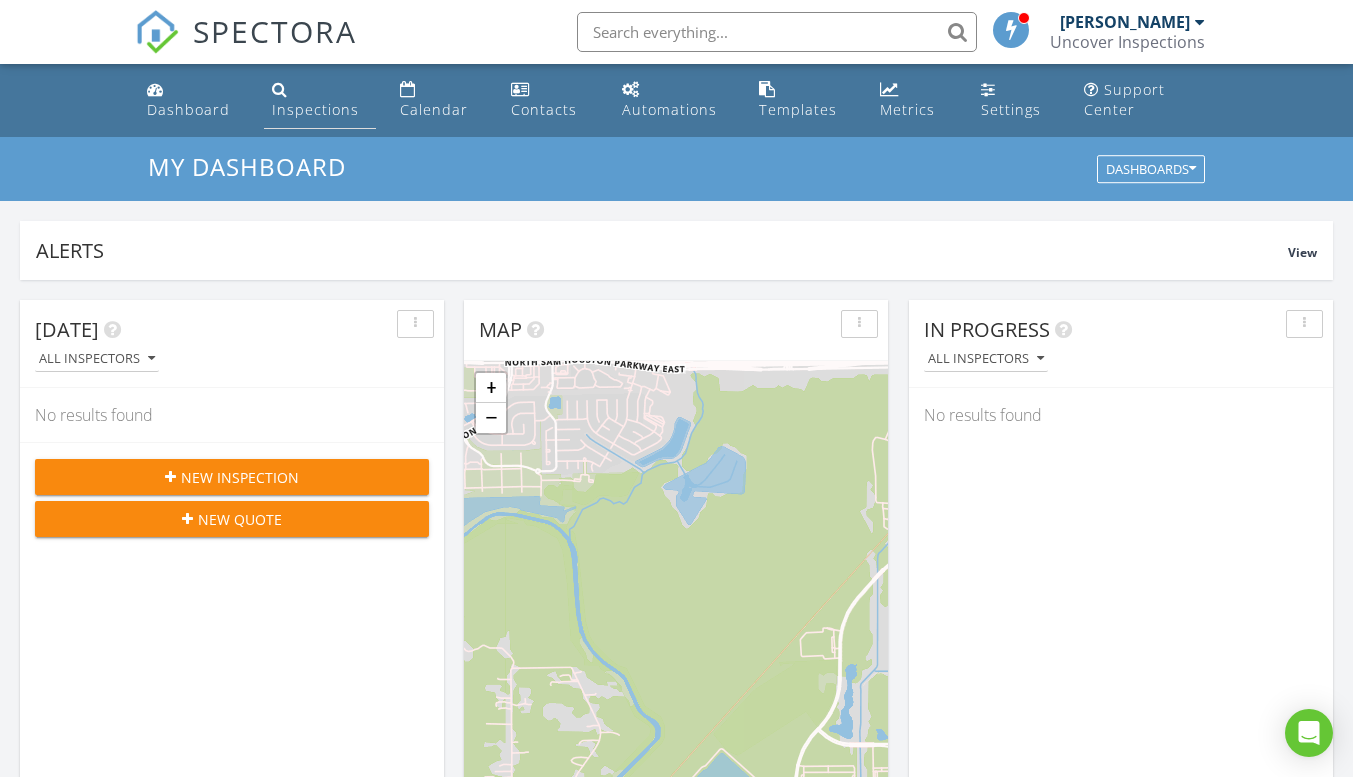 click on "Inspections" at bounding box center (315, 109) 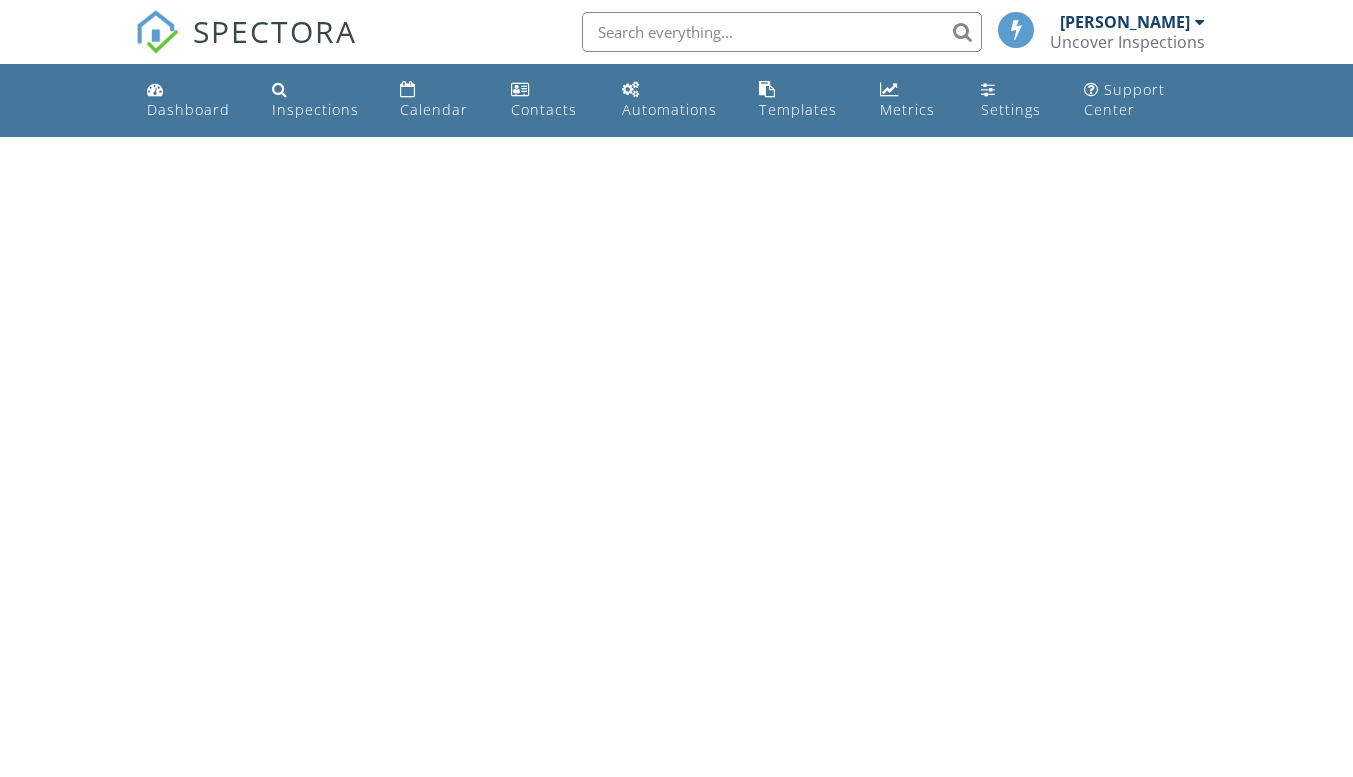 scroll, scrollTop: 0, scrollLeft: 0, axis: both 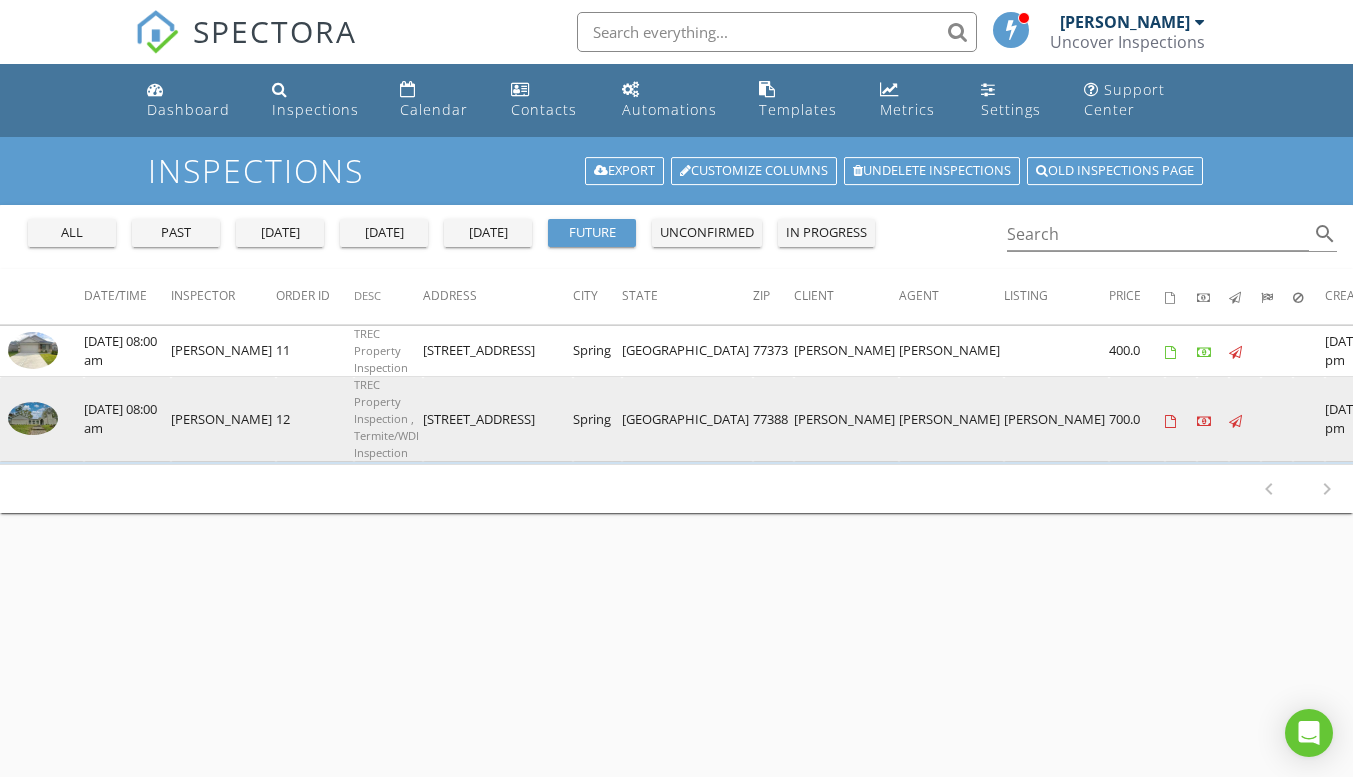 click at bounding box center [33, 418] 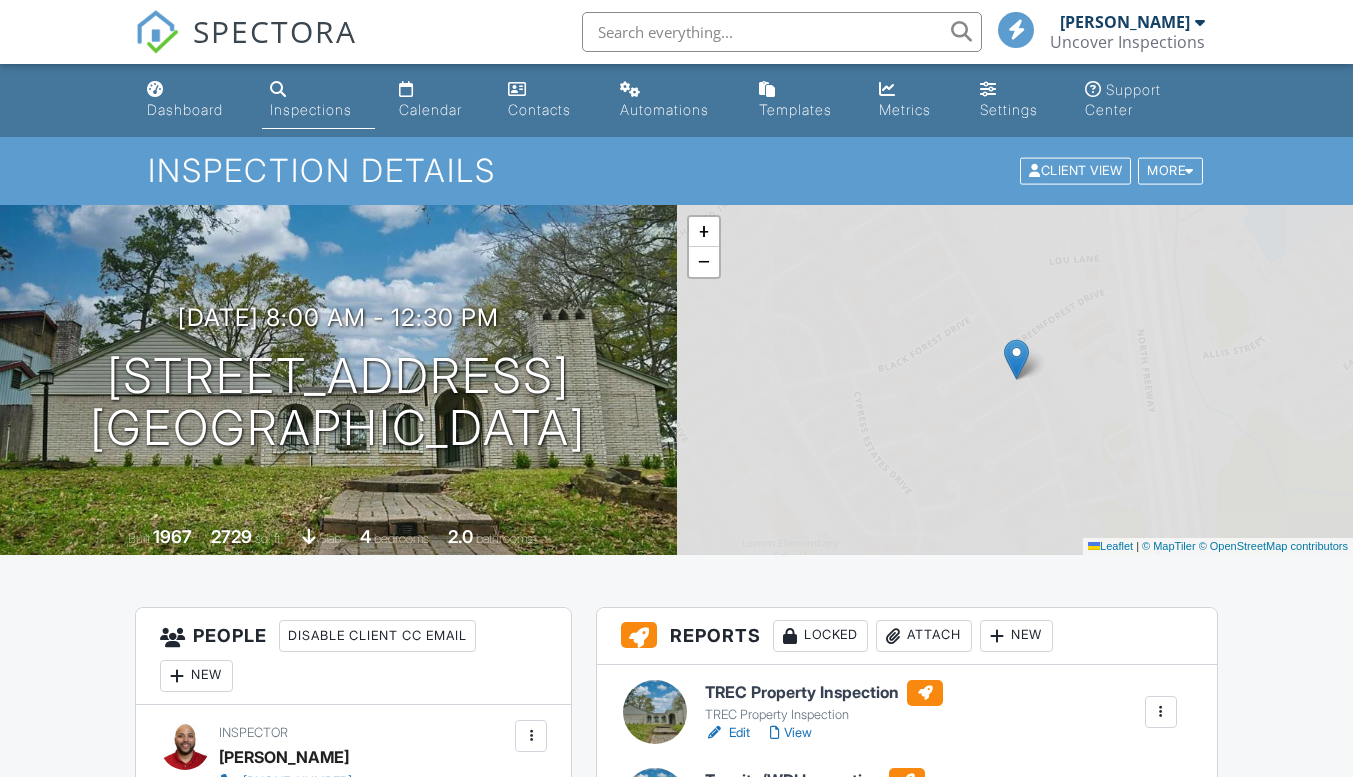 scroll, scrollTop: 0, scrollLeft: 0, axis: both 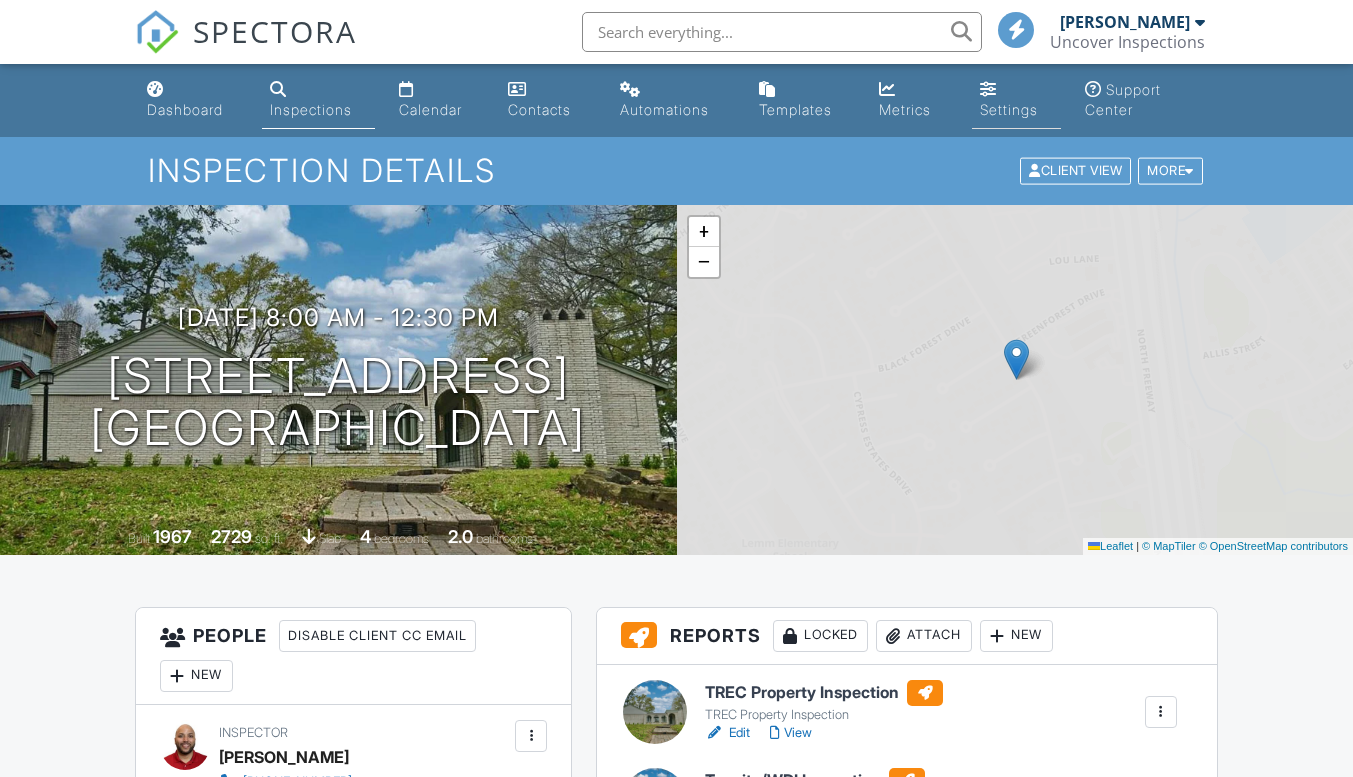 click on "Settings" at bounding box center [1017, 100] 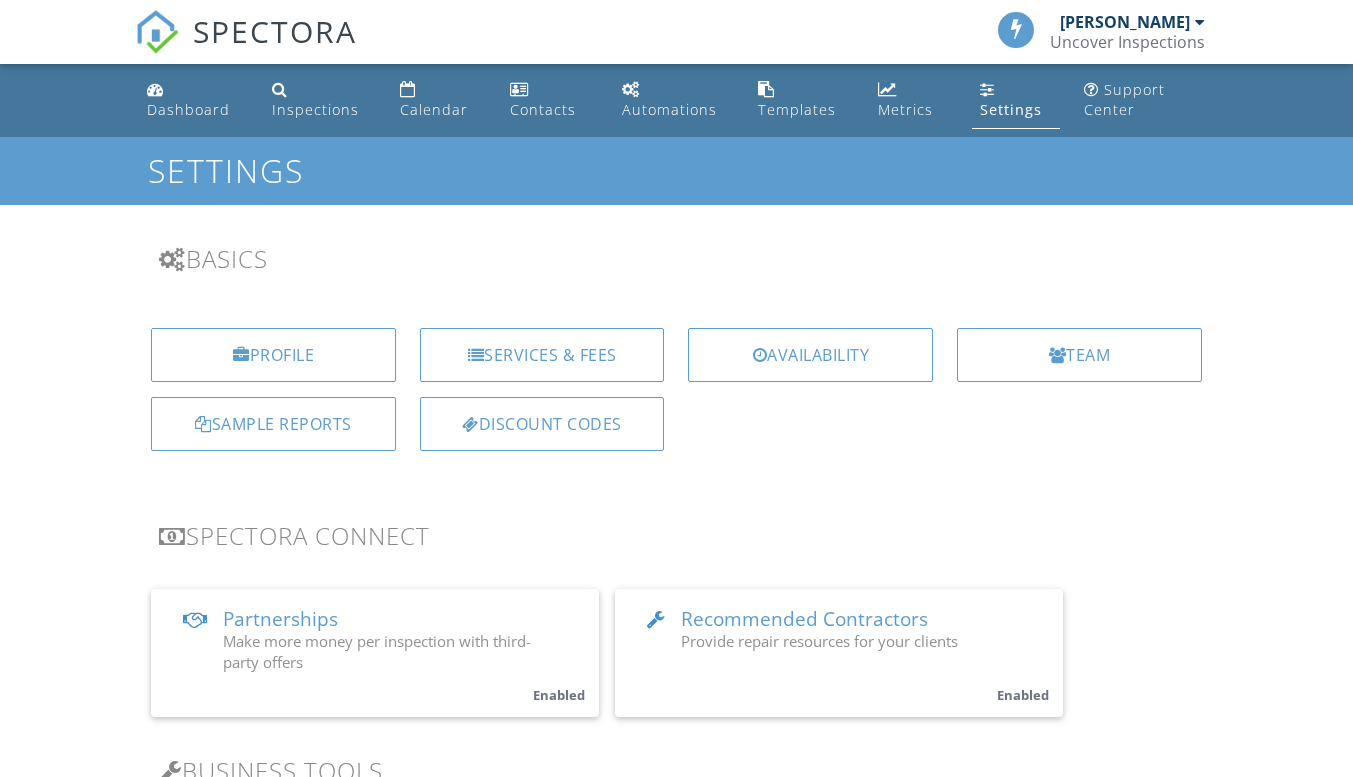 scroll, scrollTop: 0, scrollLeft: 0, axis: both 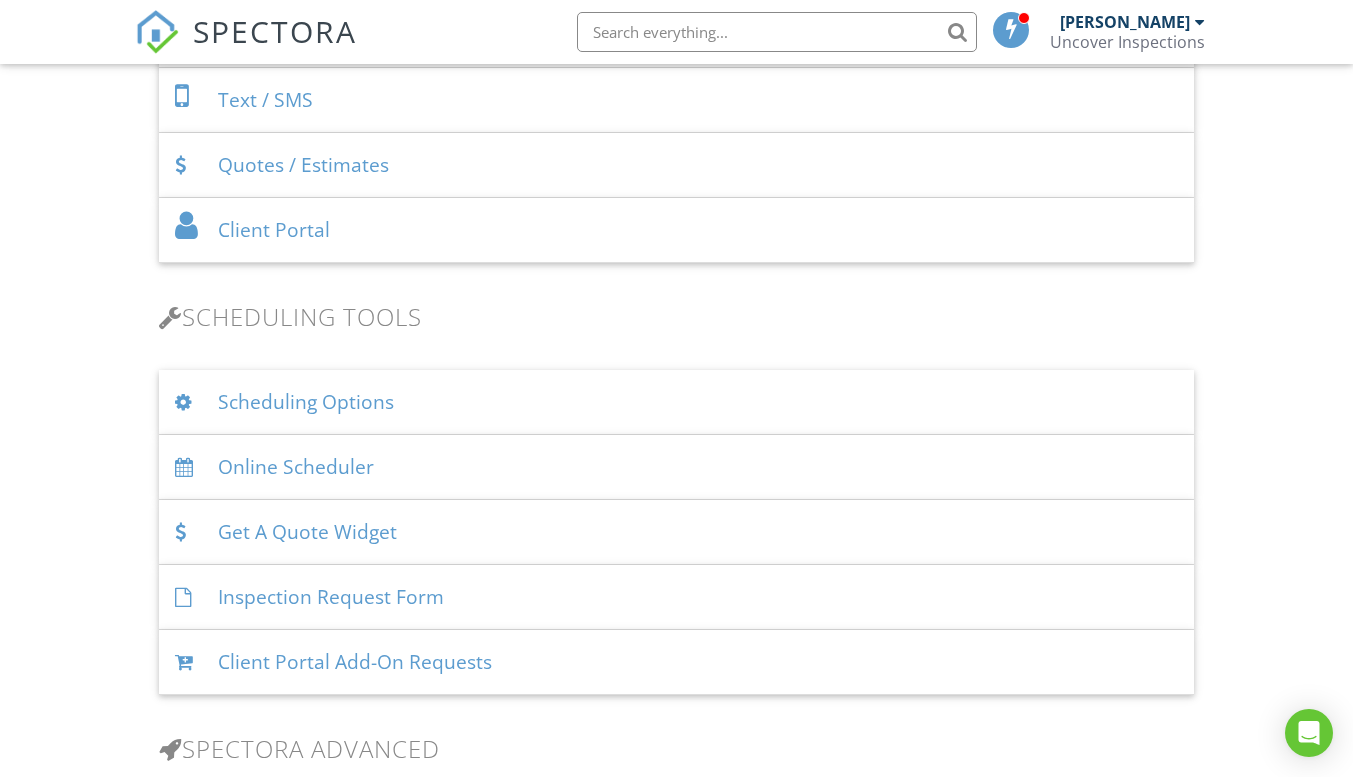 click on "SPECTORA
Matt Williams
Uncover Inspections
Role:
Inspector
Dashboard
New Inspection
Inspections
Calendar
Template Editor
Contacts
Automations
Team
Metrics
Payments
Data Exports
Billing
Reporting
Advanced
Settings
What's New
Sign Out
Dashboard
Inspections
Calendar
Contacts
Automations
Templates
Metrics
Settings
Support Center
Settings
Basics
Profile
Services & Fees
Availability
Team
Sample Reports
Discount Codes
Spectora Connect
Partnerships
Make more money per inspection with third-party offers
Enabled
Enabled" at bounding box center (676, 595) 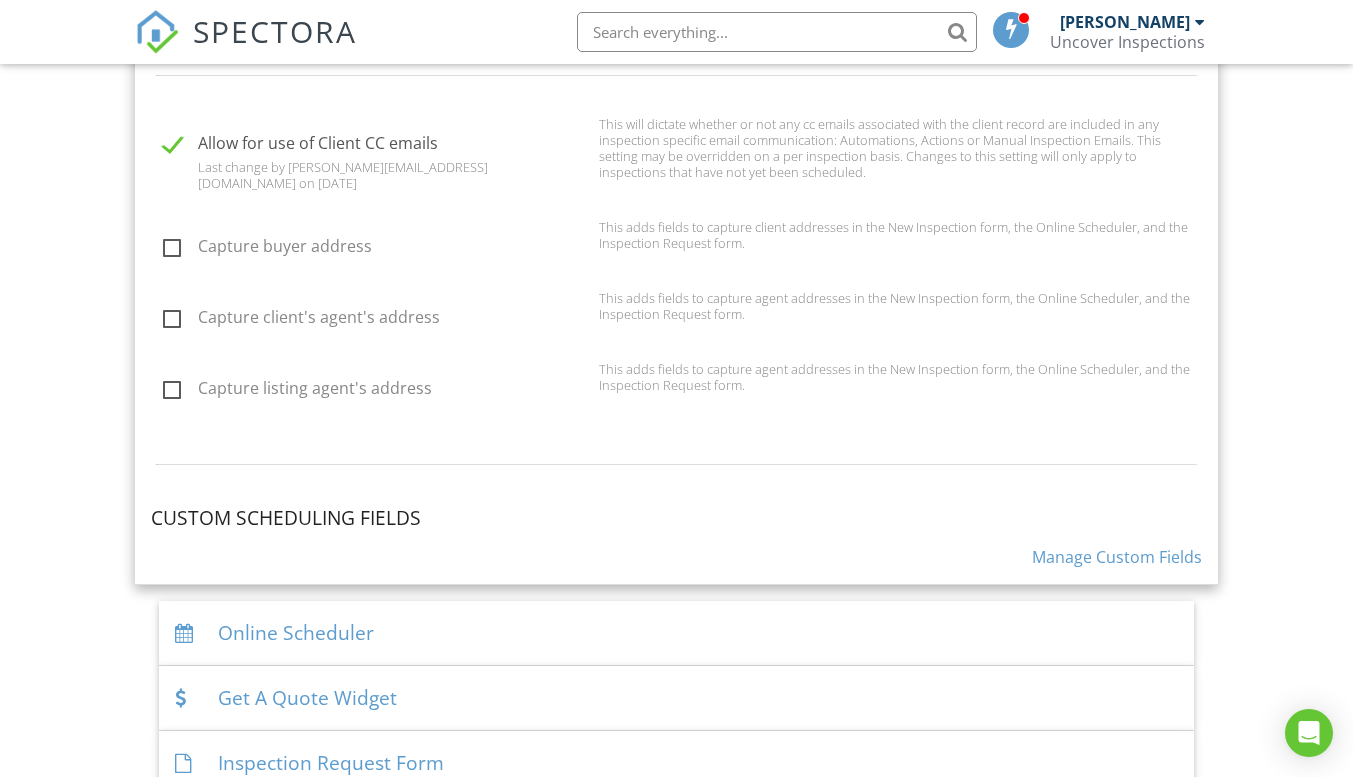 scroll, scrollTop: 1911, scrollLeft: 0, axis: vertical 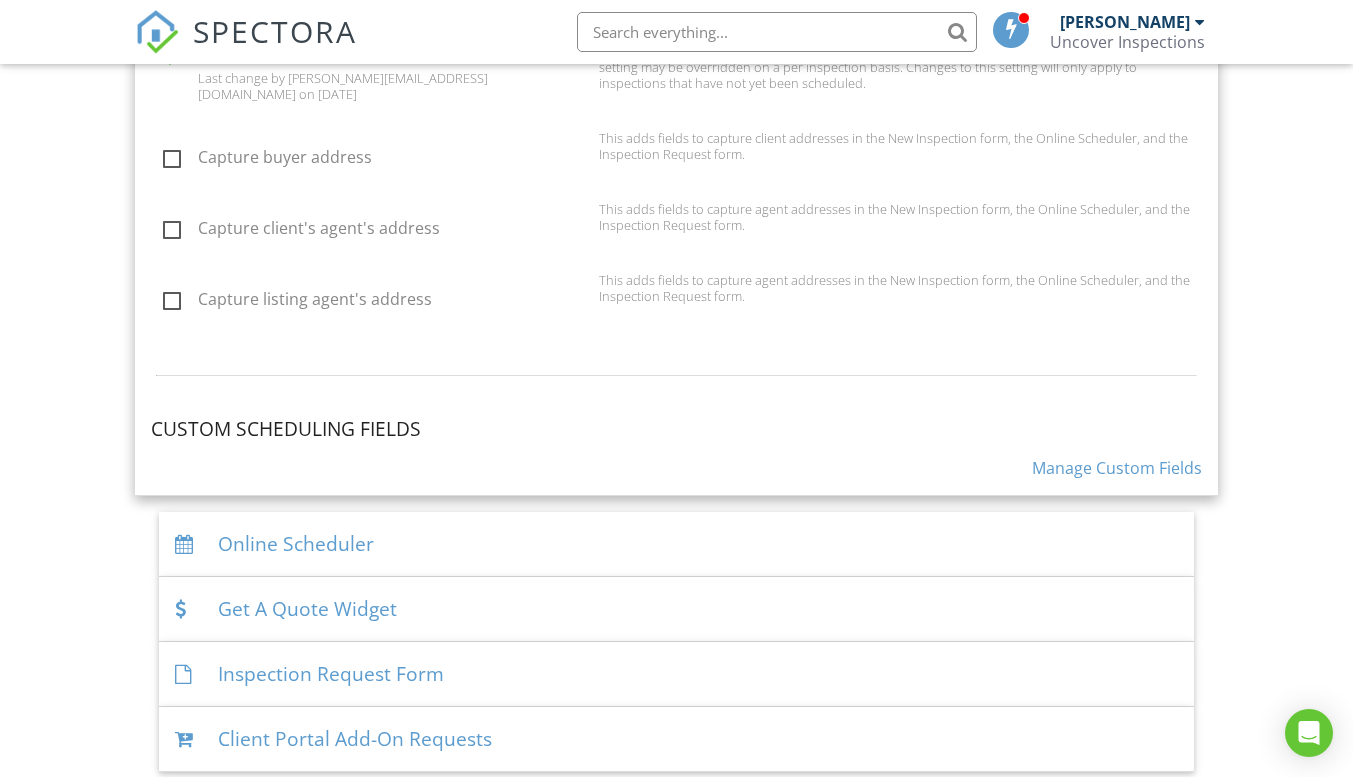 click on "Manage Custom Fields" at bounding box center (1117, 468) 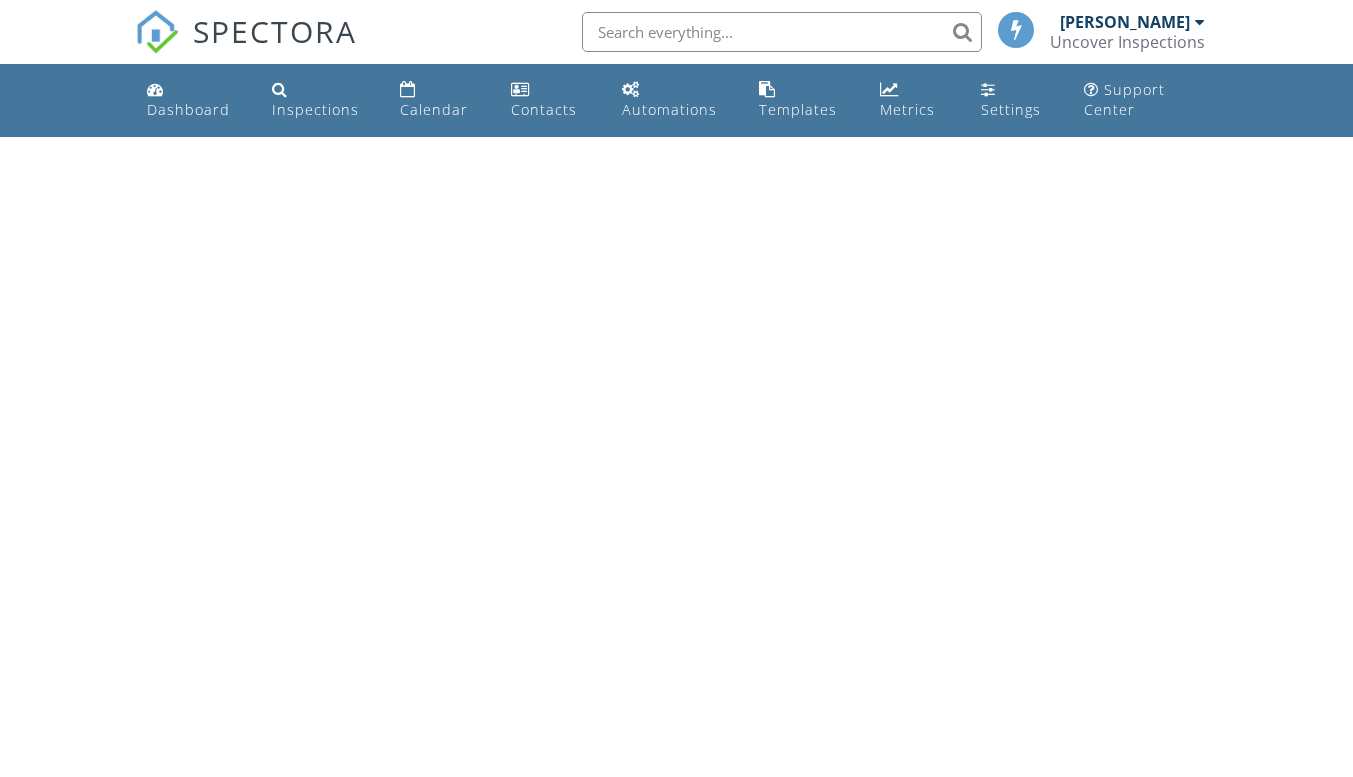 scroll, scrollTop: 0, scrollLeft: 0, axis: both 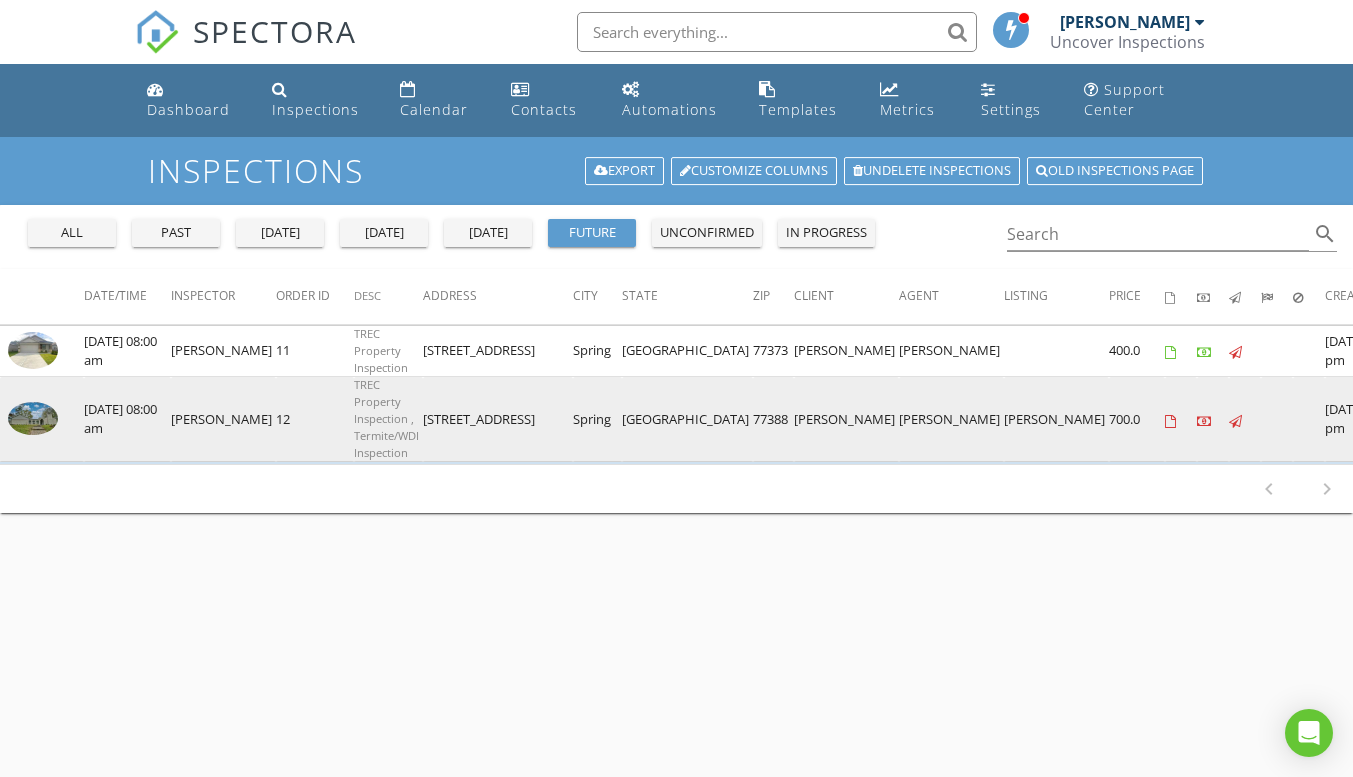 click at bounding box center [33, 418] 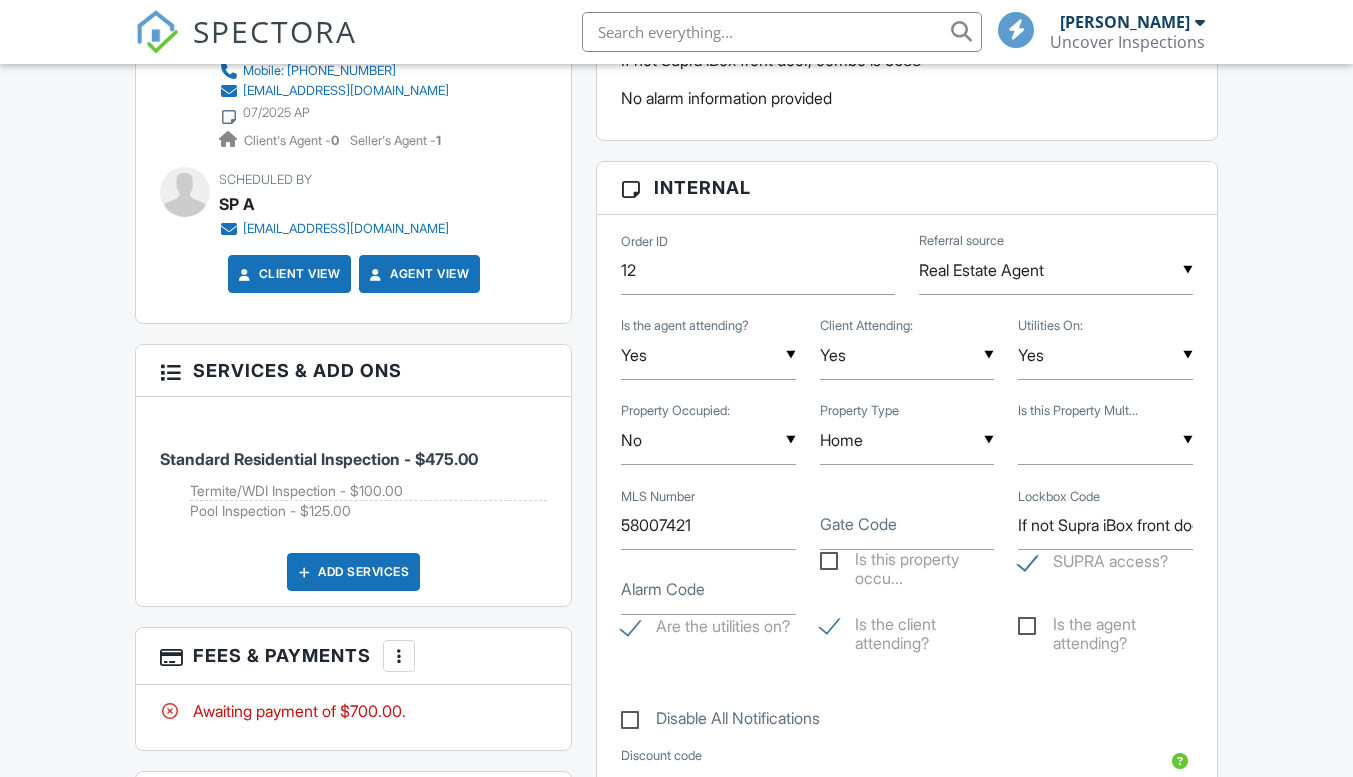 scroll, scrollTop: 0, scrollLeft: 0, axis: both 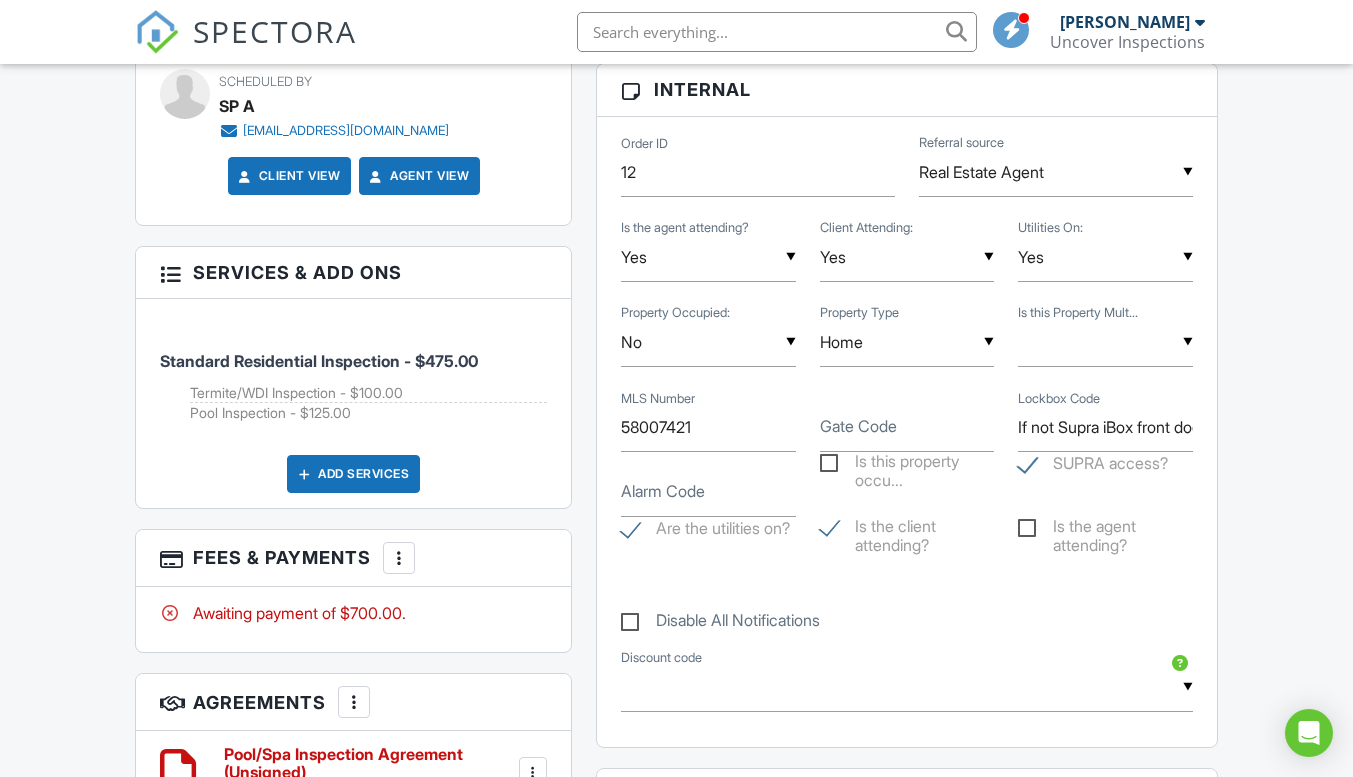 drag, startPoint x: 1364, startPoint y: 85, endPoint x: 1367, endPoint y: 342, distance: 257.01752 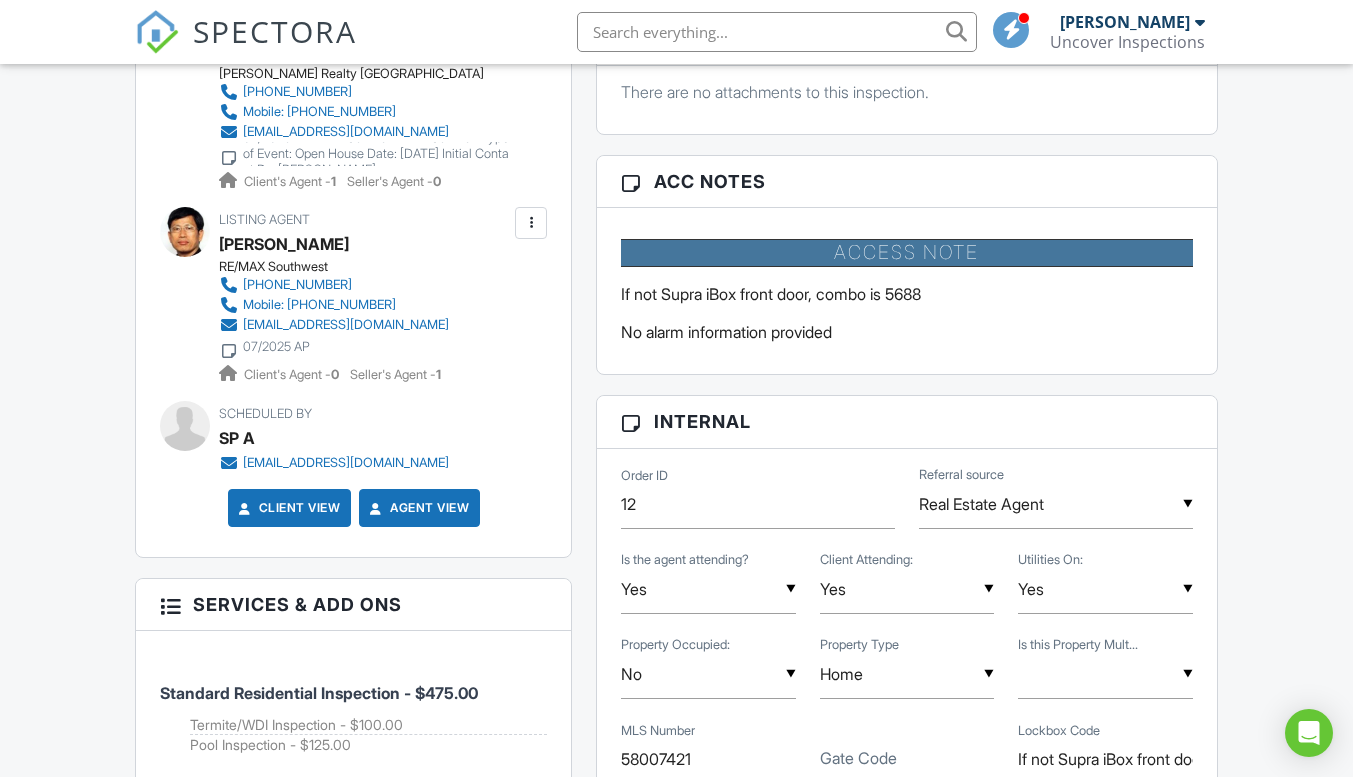 scroll, scrollTop: 930, scrollLeft: 0, axis: vertical 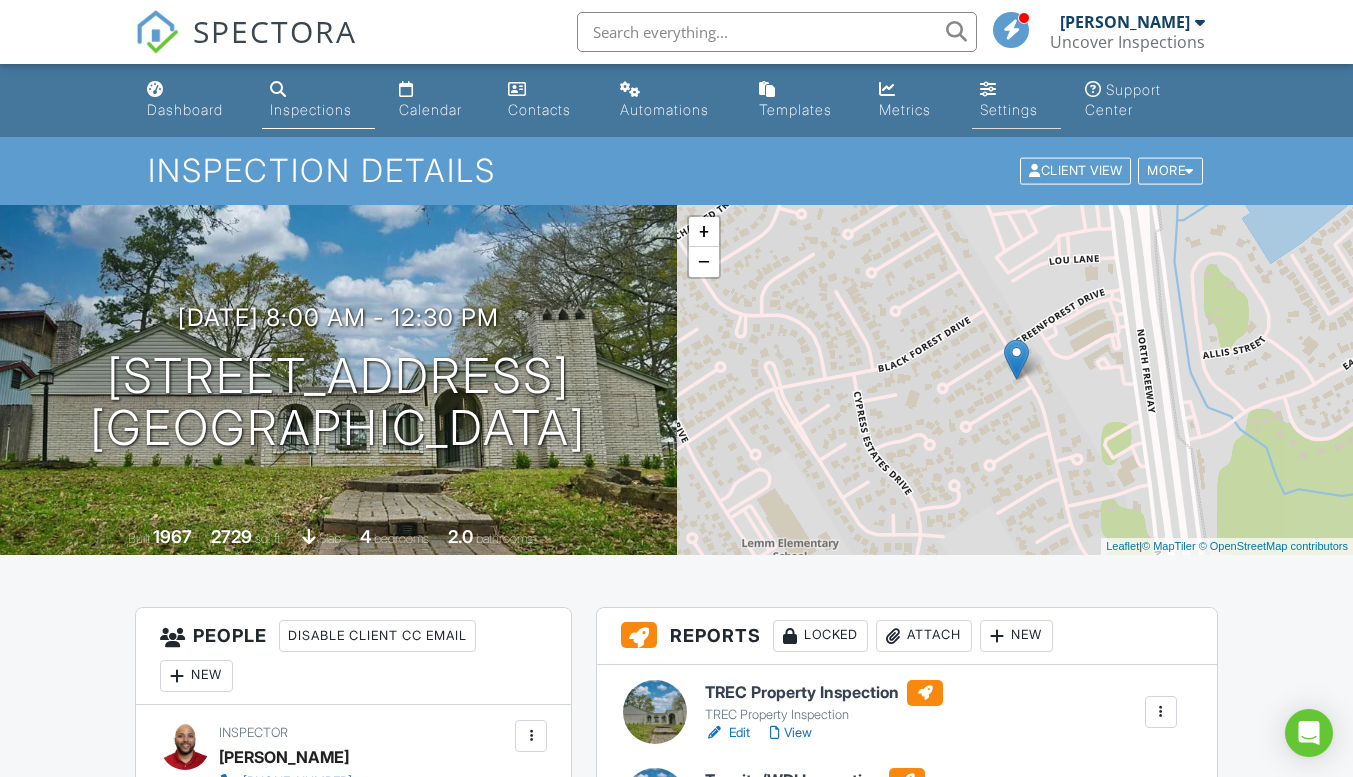 click on "Settings" at bounding box center [1009, 109] 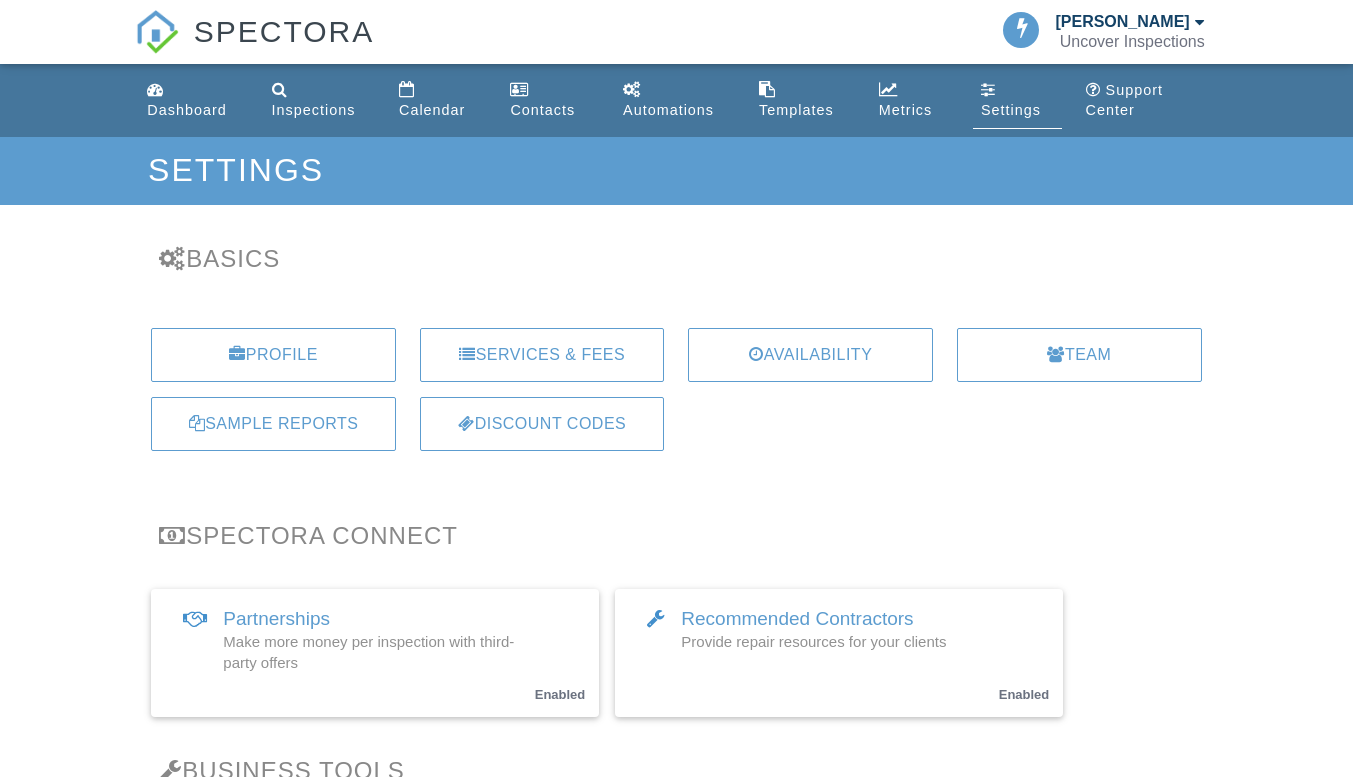 scroll, scrollTop: 0, scrollLeft: 0, axis: both 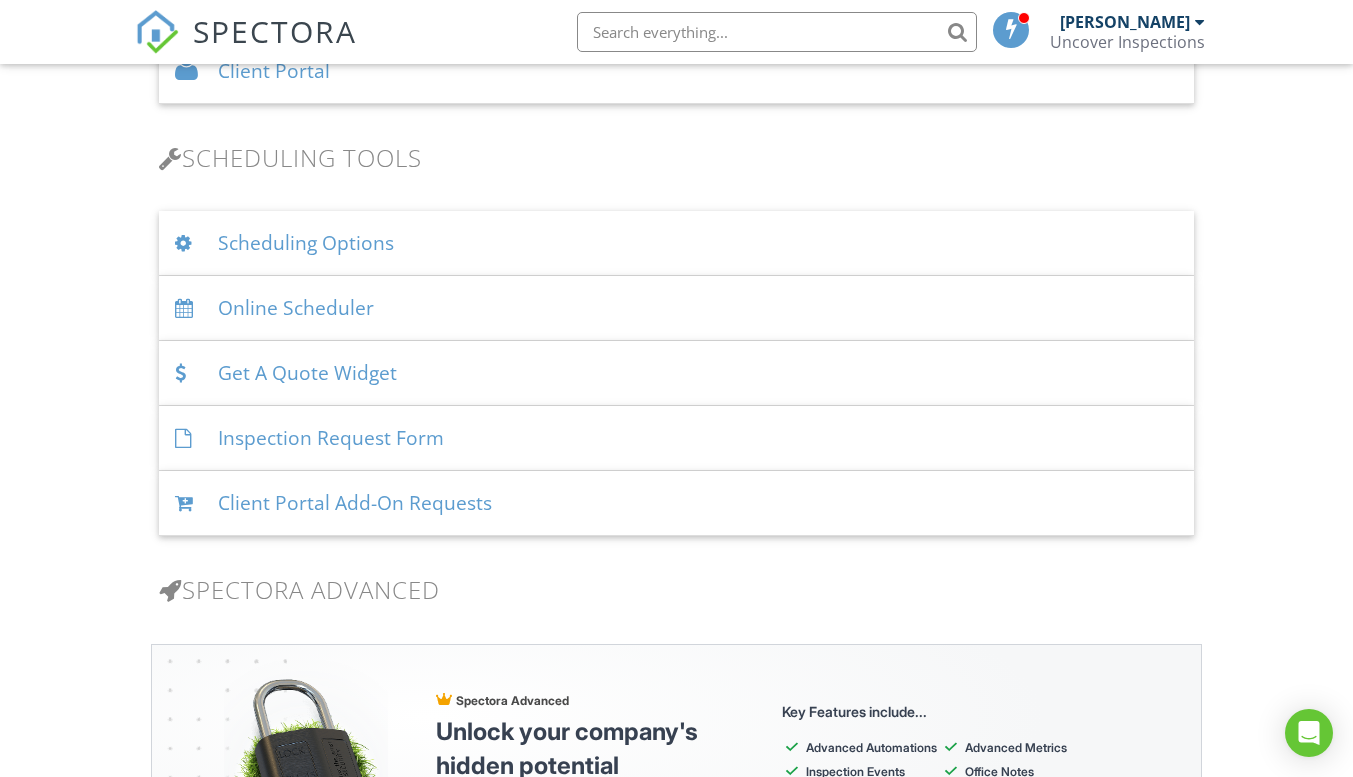 click on "Scheduling Options" at bounding box center [676, 243] 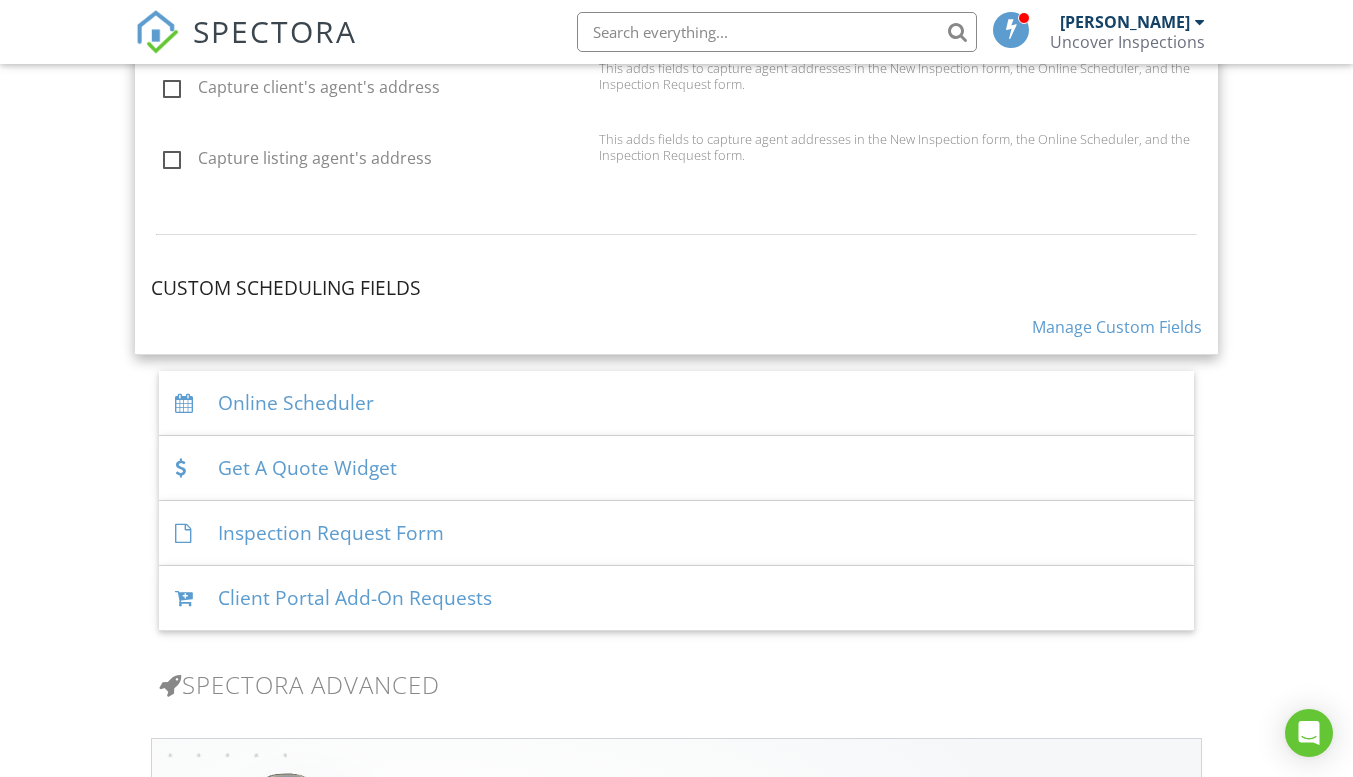 scroll, scrollTop: 1998, scrollLeft: 0, axis: vertical 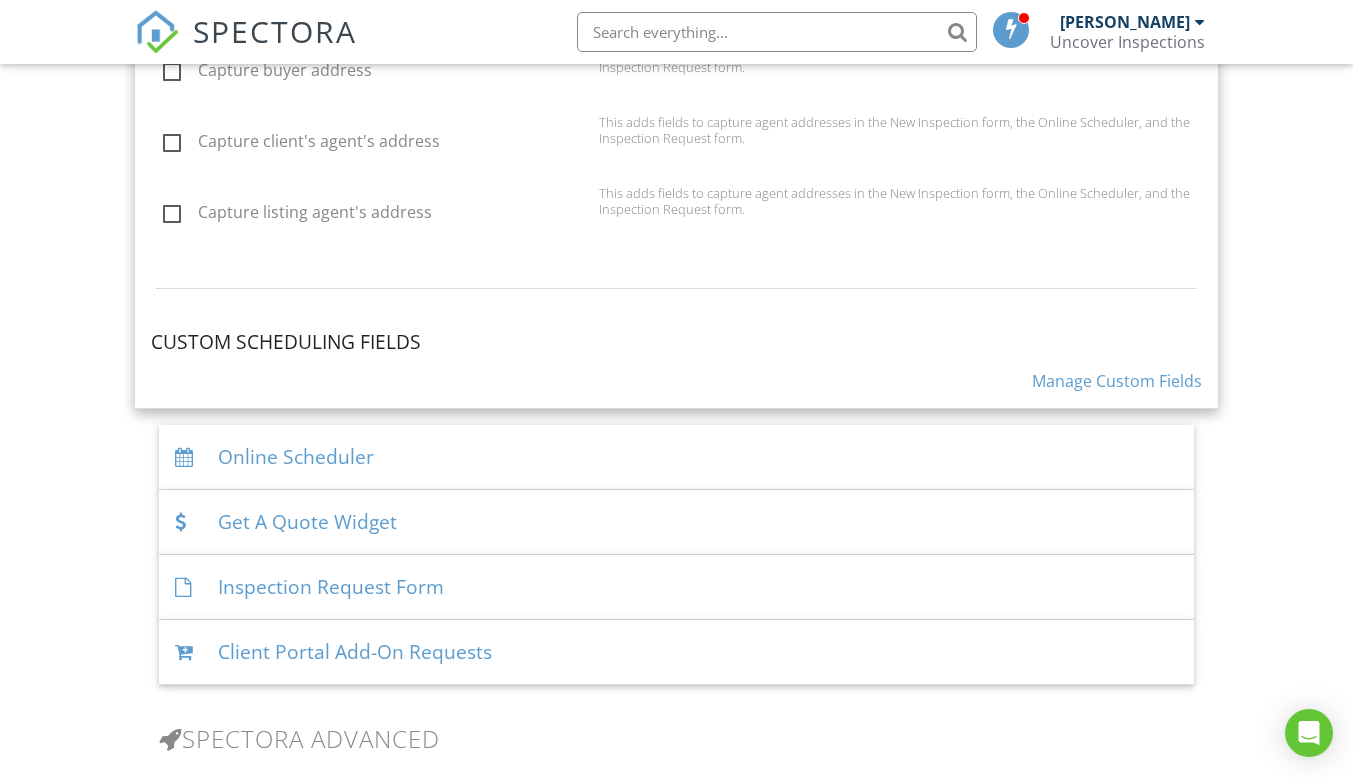 click on "Manage Custom Fields" at bounding box center [1117, 381] 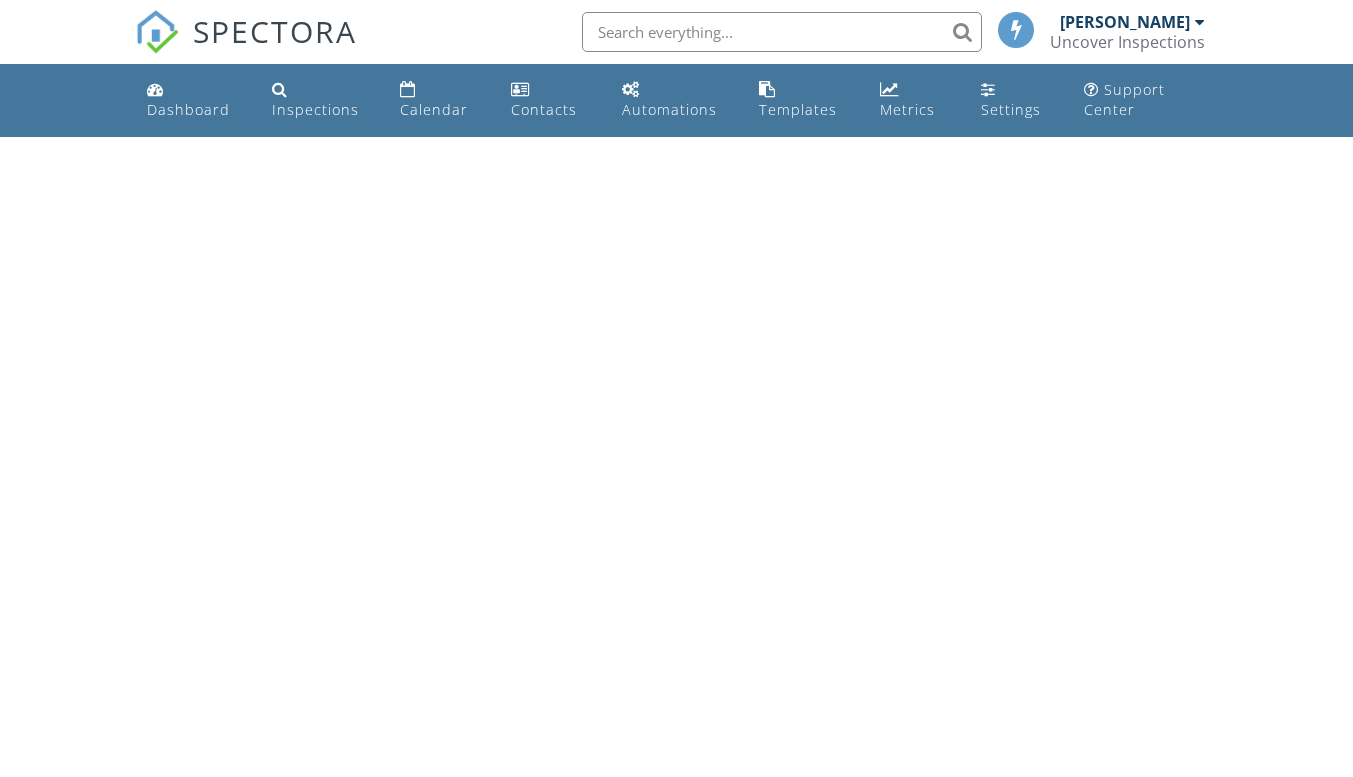 scroll, scrollTop: 0, scrollLeft: 0, axis: both 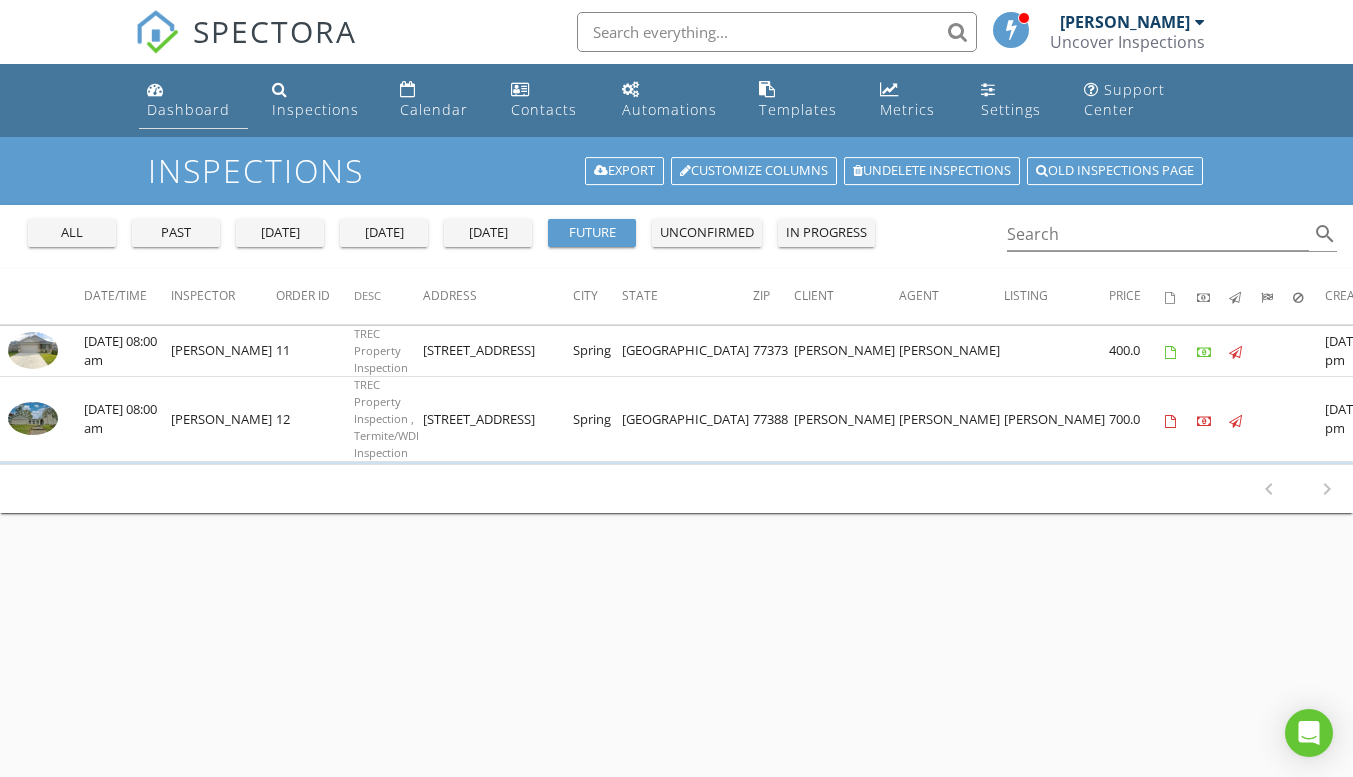 click on "Dashboard" at bounding box center (193, 100) 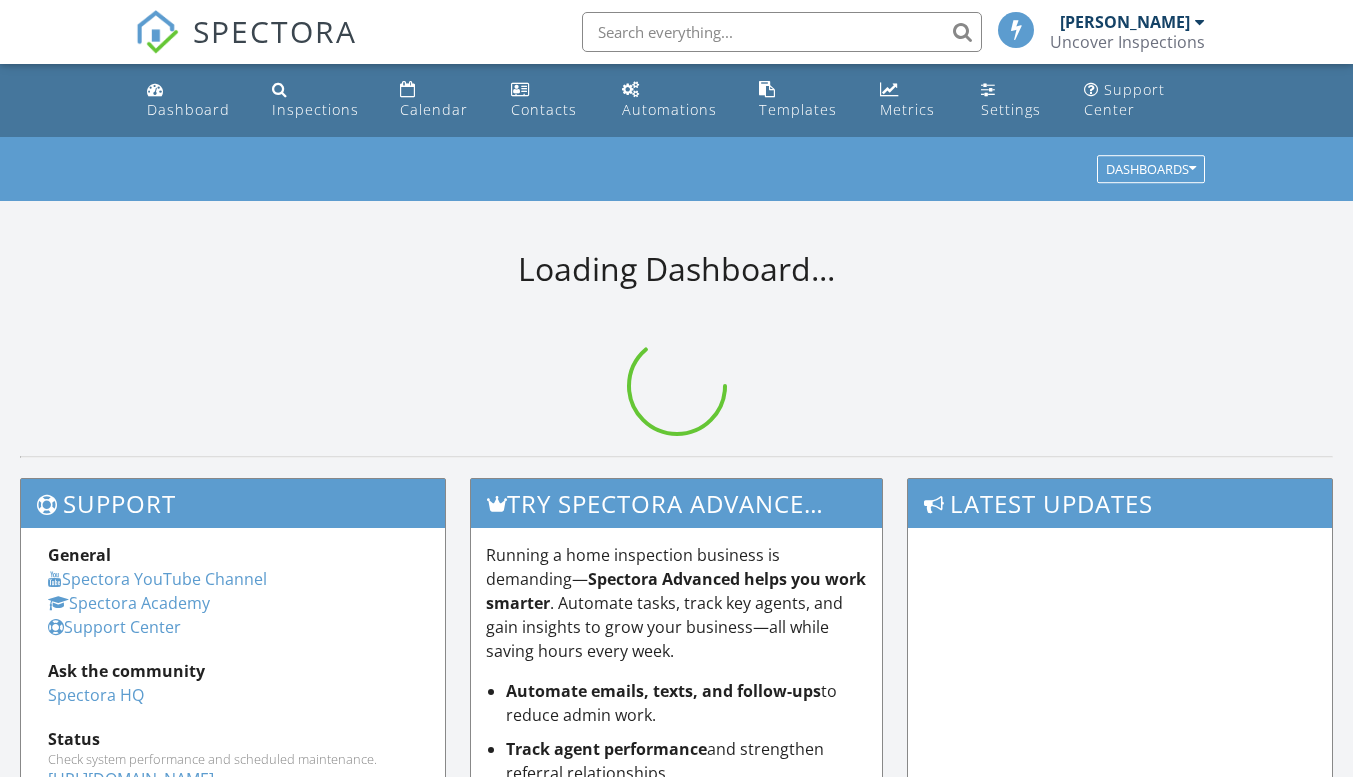 scroll, scrollTop: 0, scrollLeft: 0, axis: both 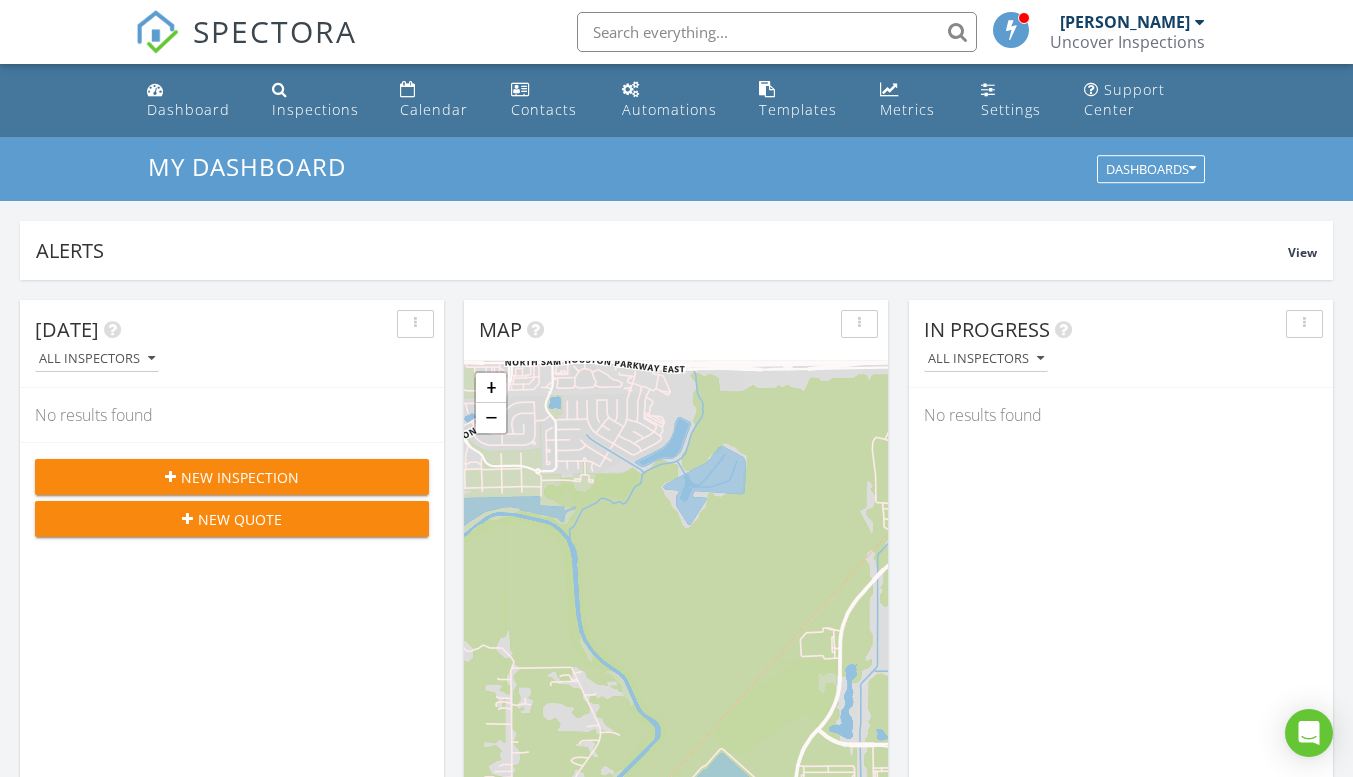 click on "New Inspection" at bounding box center [232, 477] 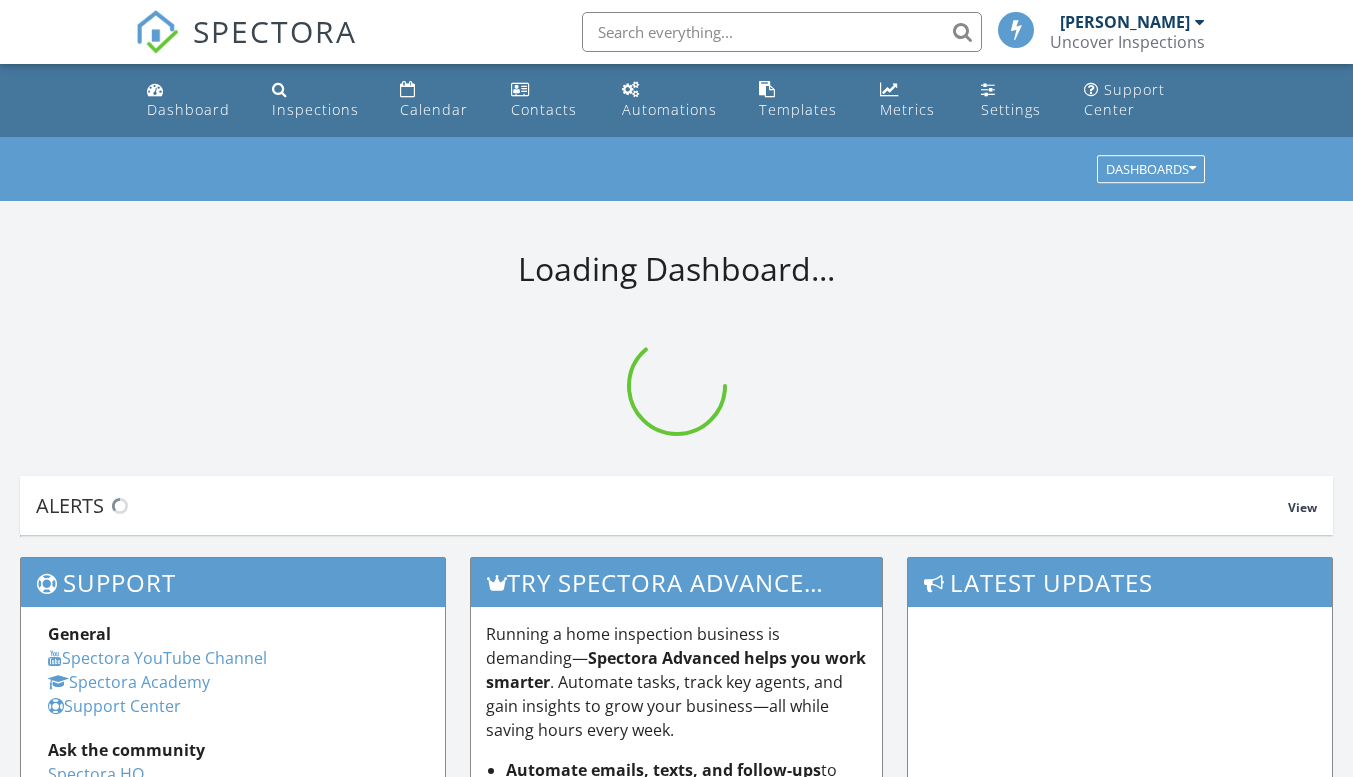 scroll, scrollTop: 0, scrollLeft: 0, axis: both 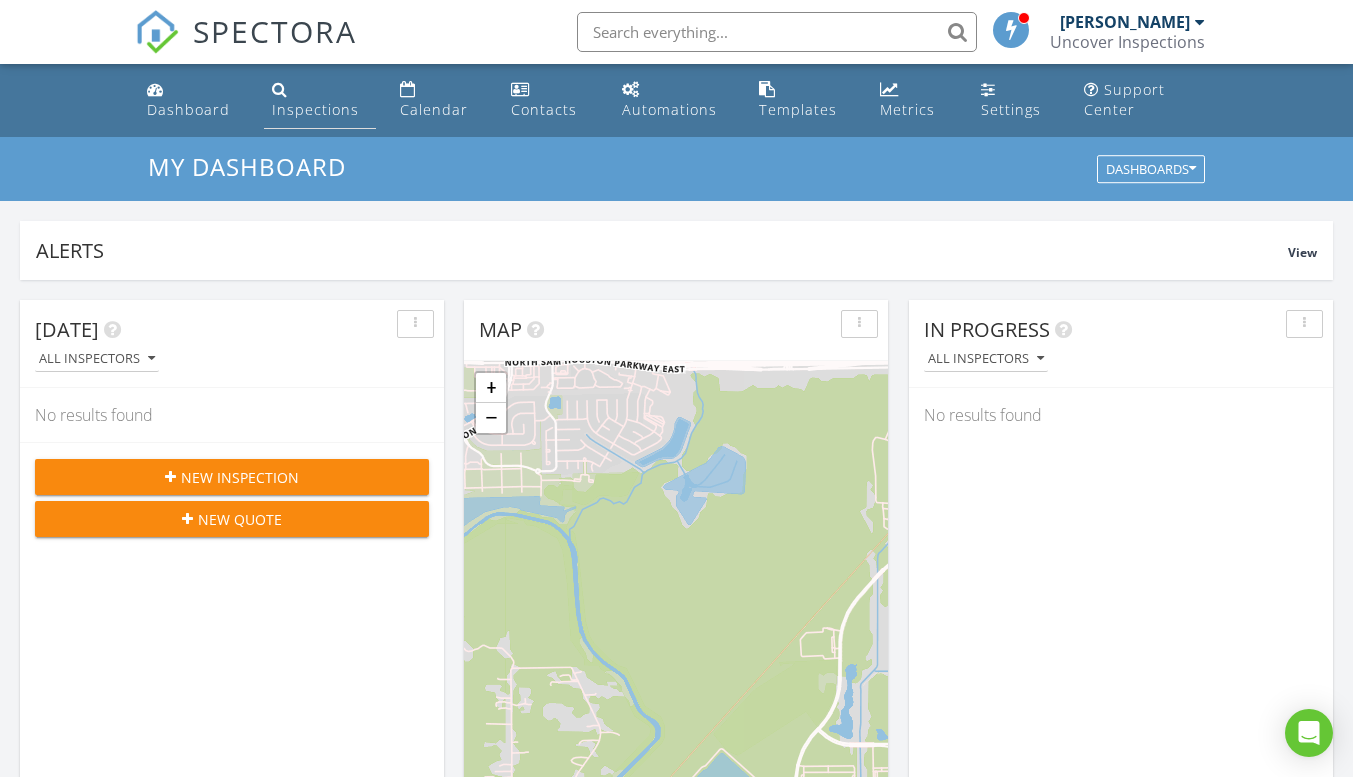 click on "Inspections" at bounding box center (315, 109) 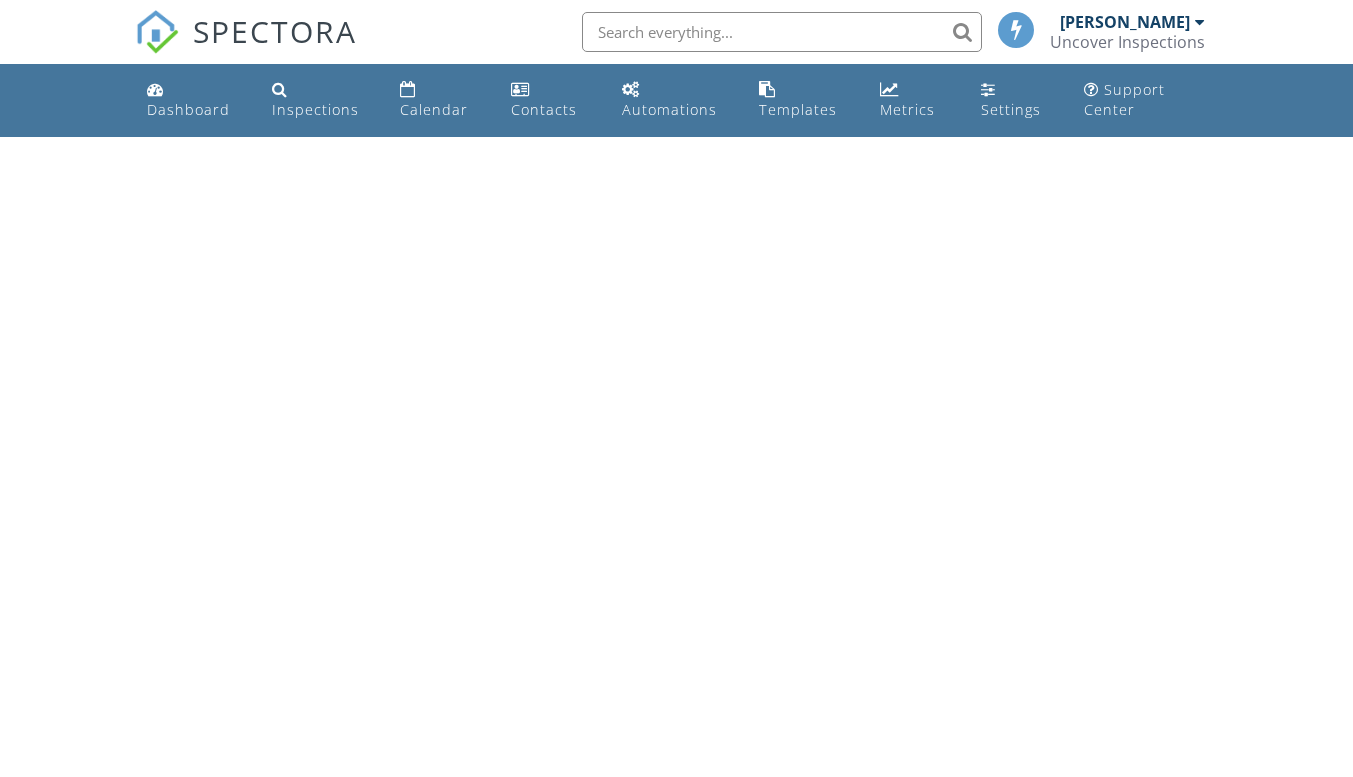 scroll, scrollTop: 0, scrollLeft: 0, axis: both 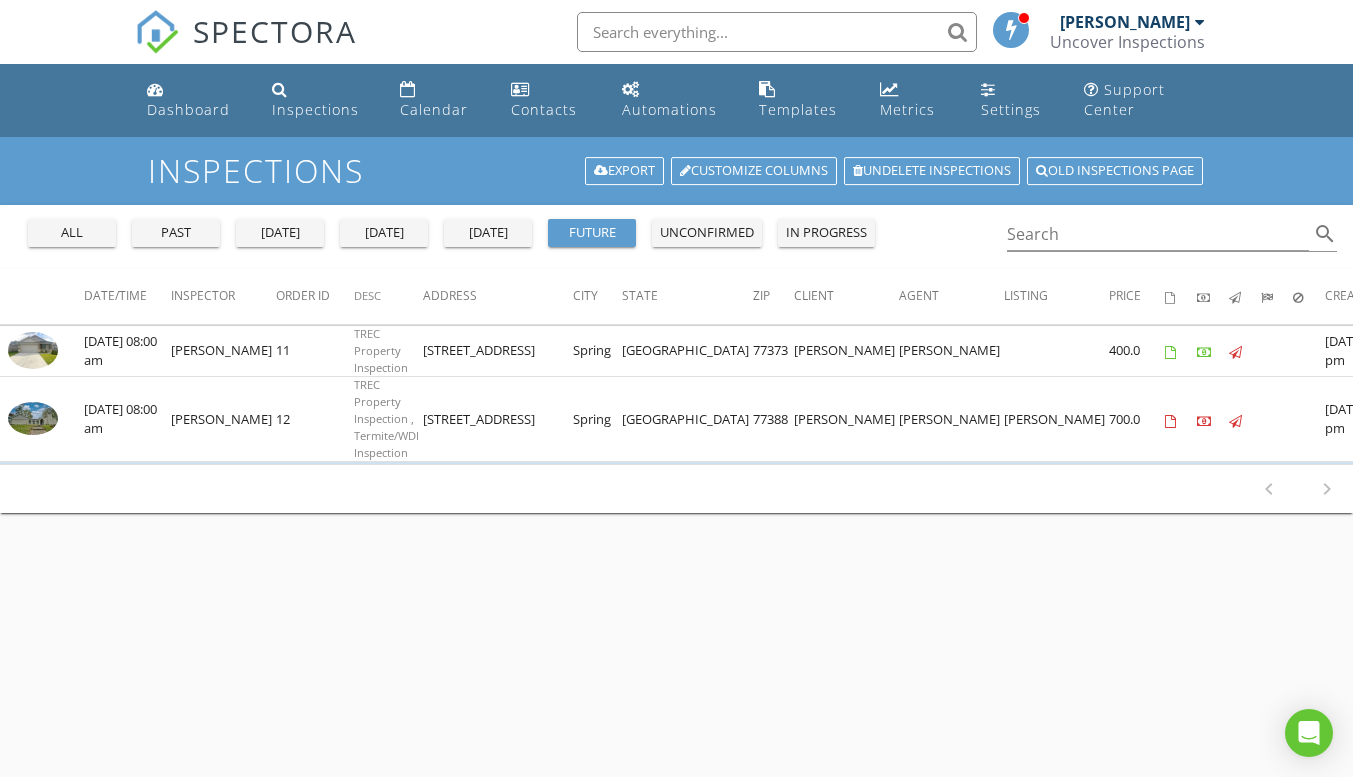 click on "unconfirmed" at bounding box center [707, 233] 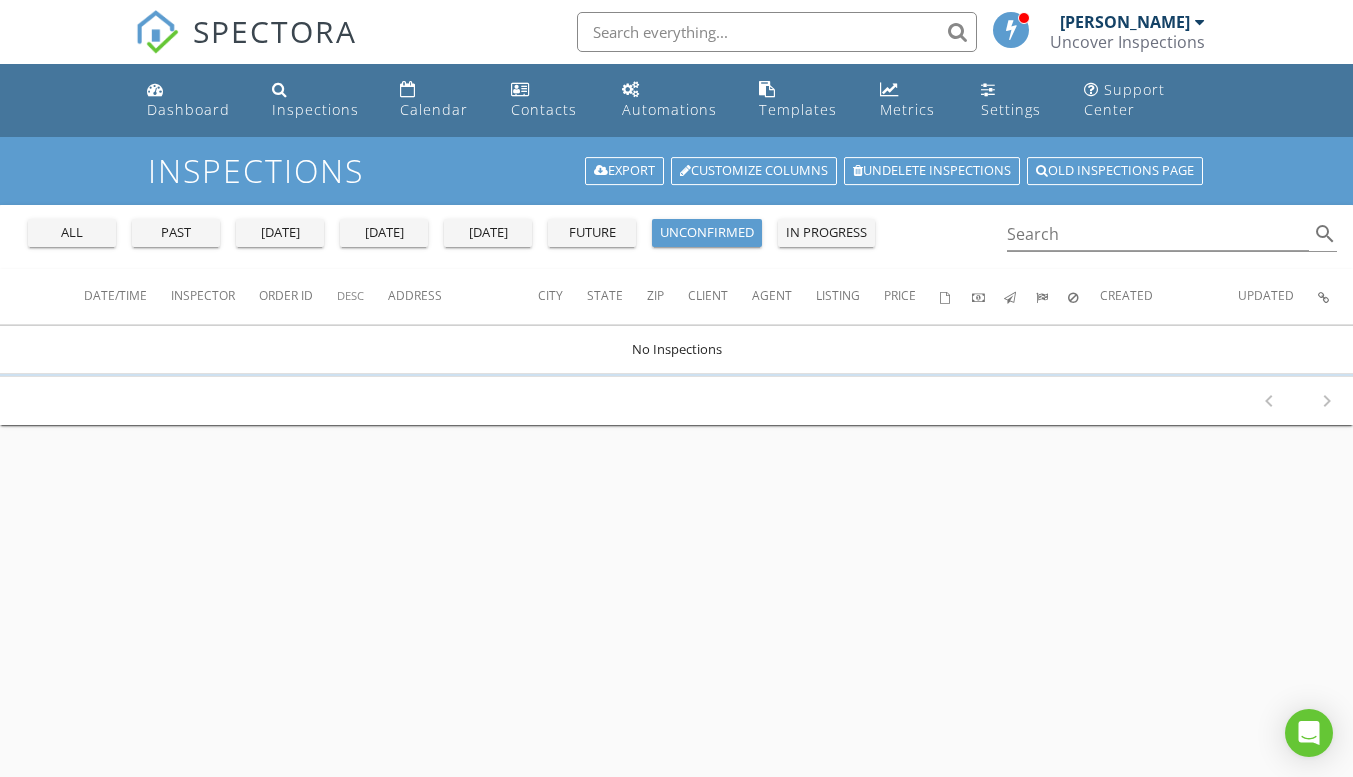 click on "in progress" at bounding box center (826, 233) 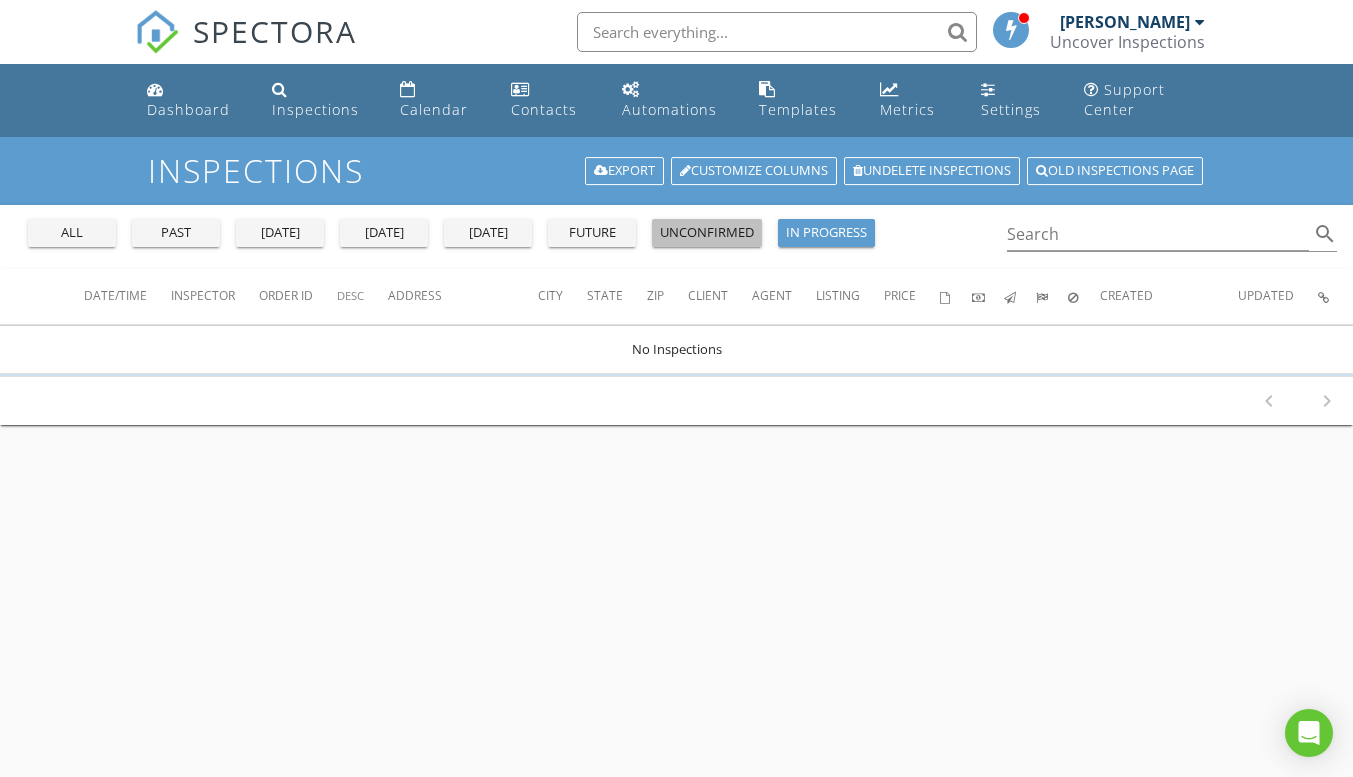 click on "unconfirmed" at bounding box center (707, 233) 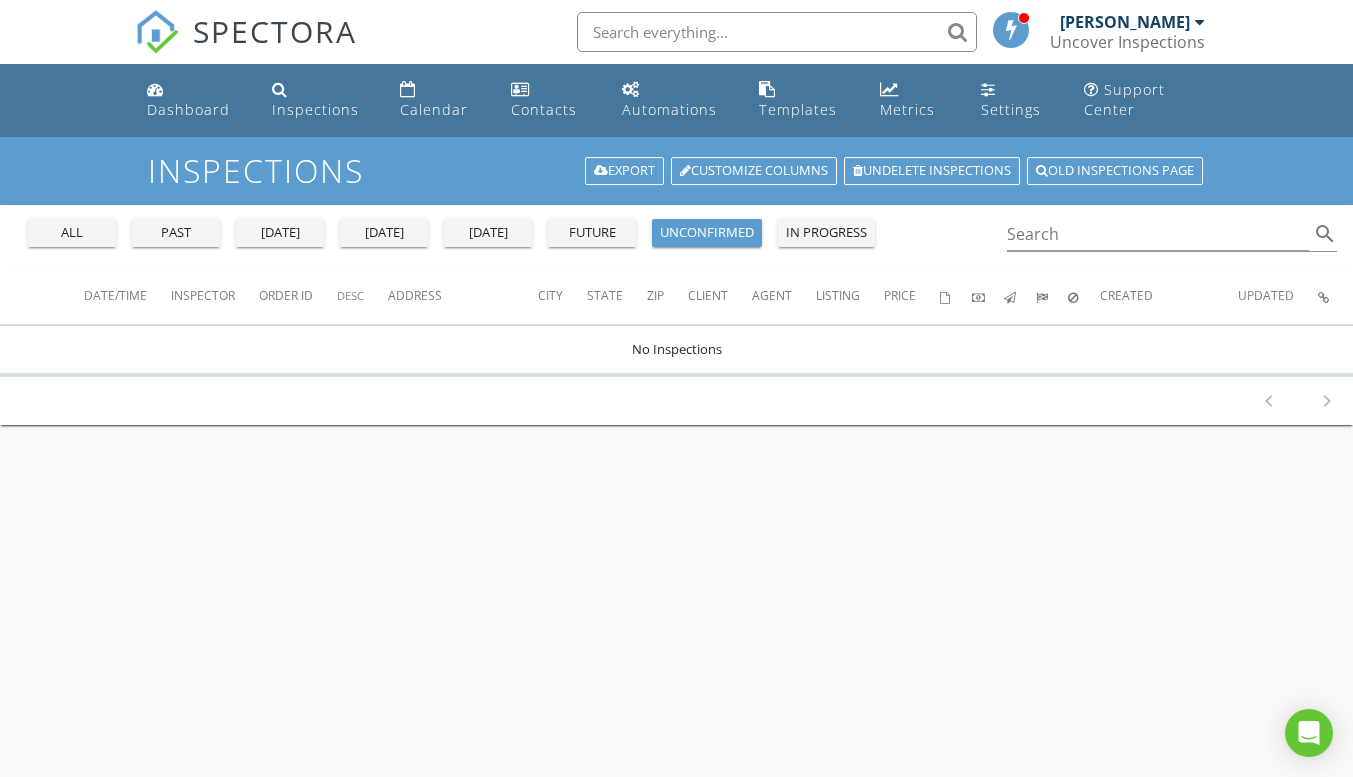 click on "future" at bounding box center [592, 233] 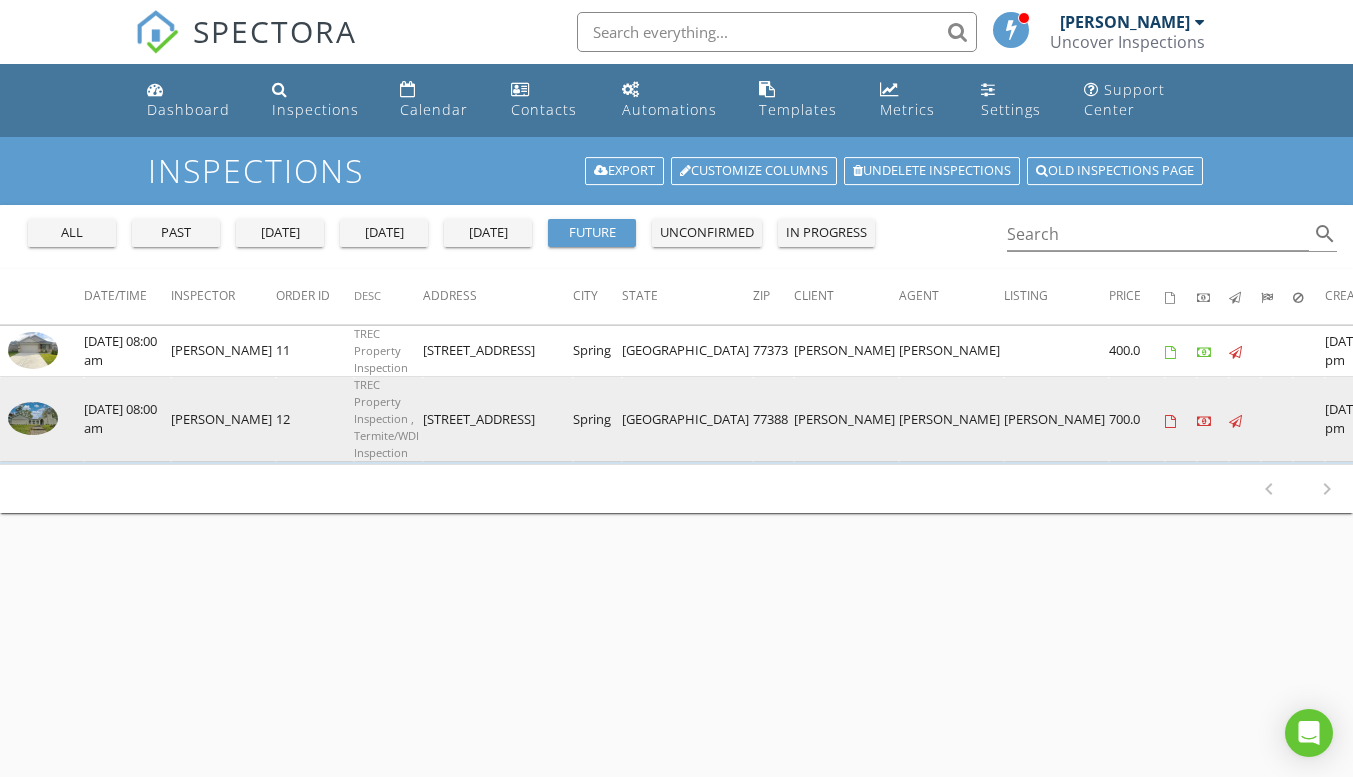click at bounding box center [33, 418] 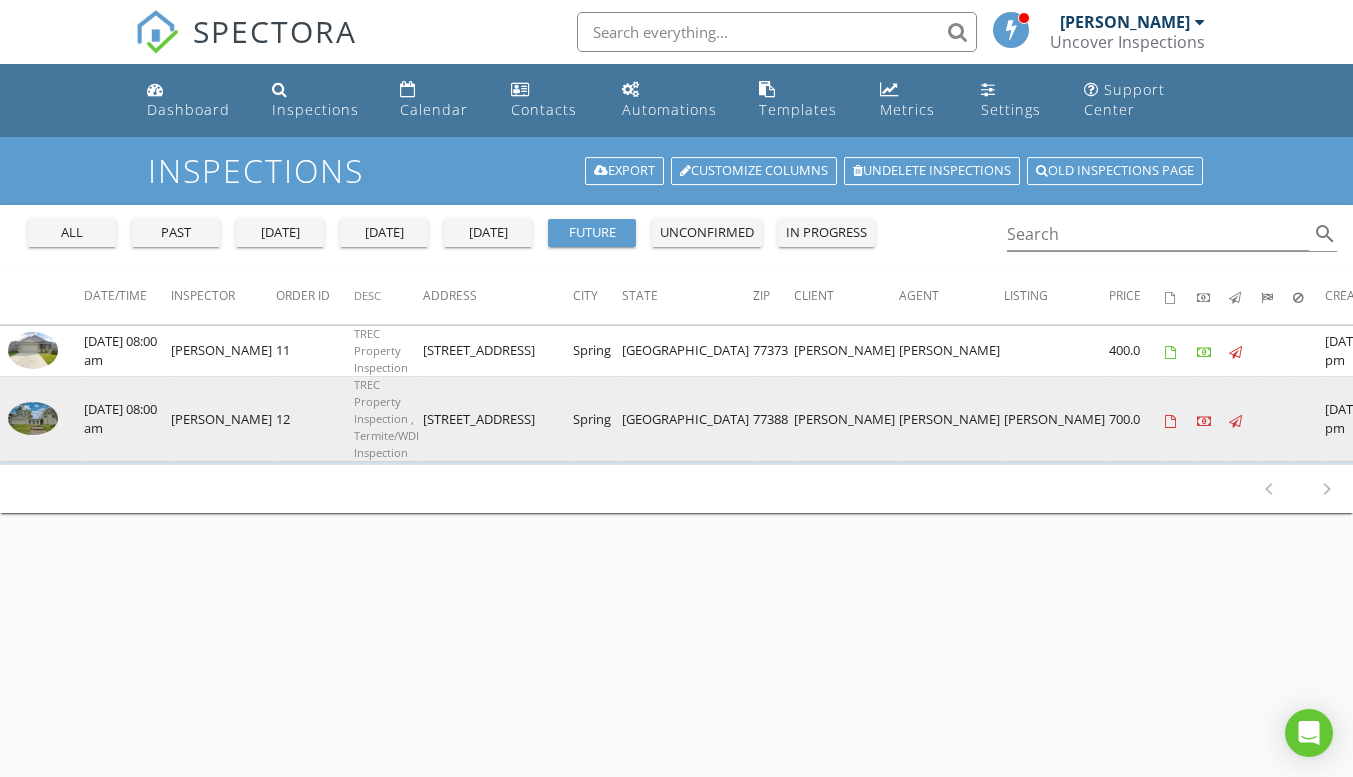 click at bounding box center (33, 418) 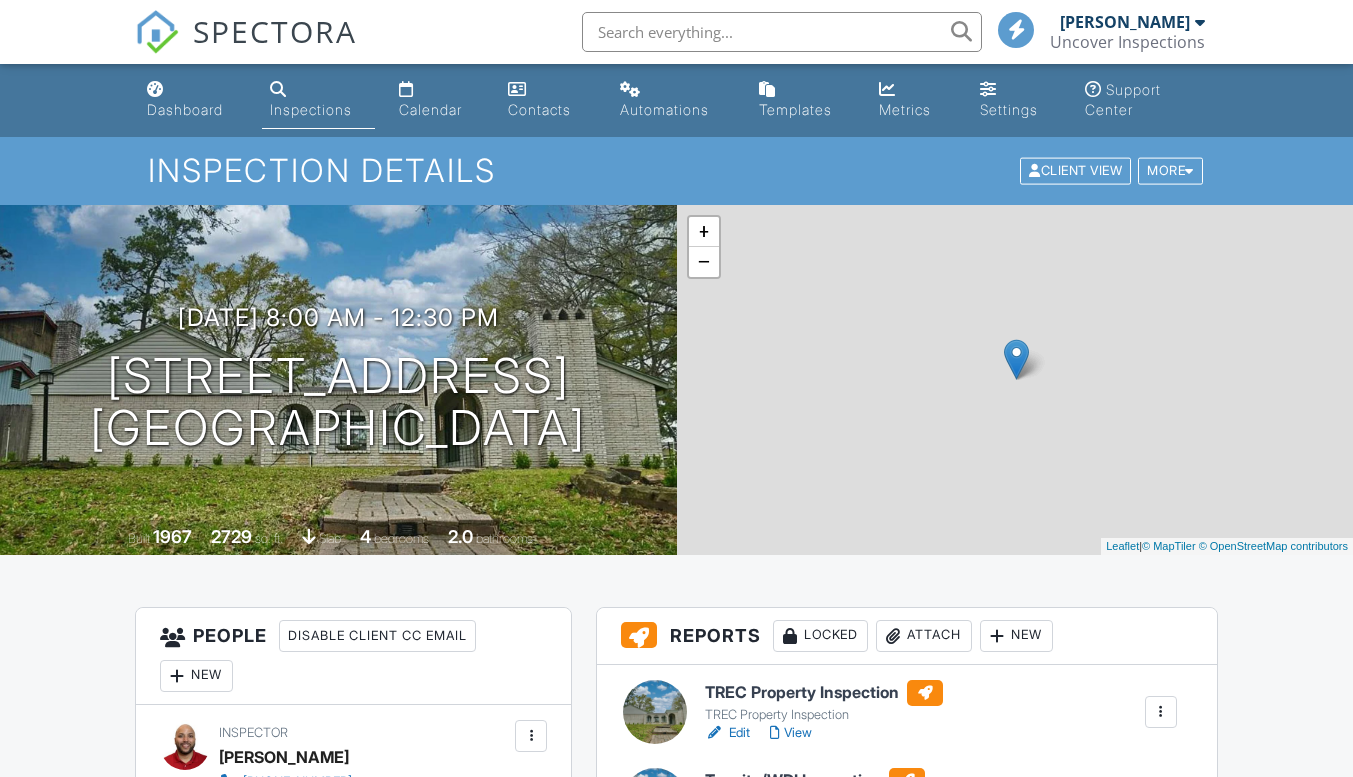 scroll, scrollTop: 358, scrollLeft: 0, axis: vertical 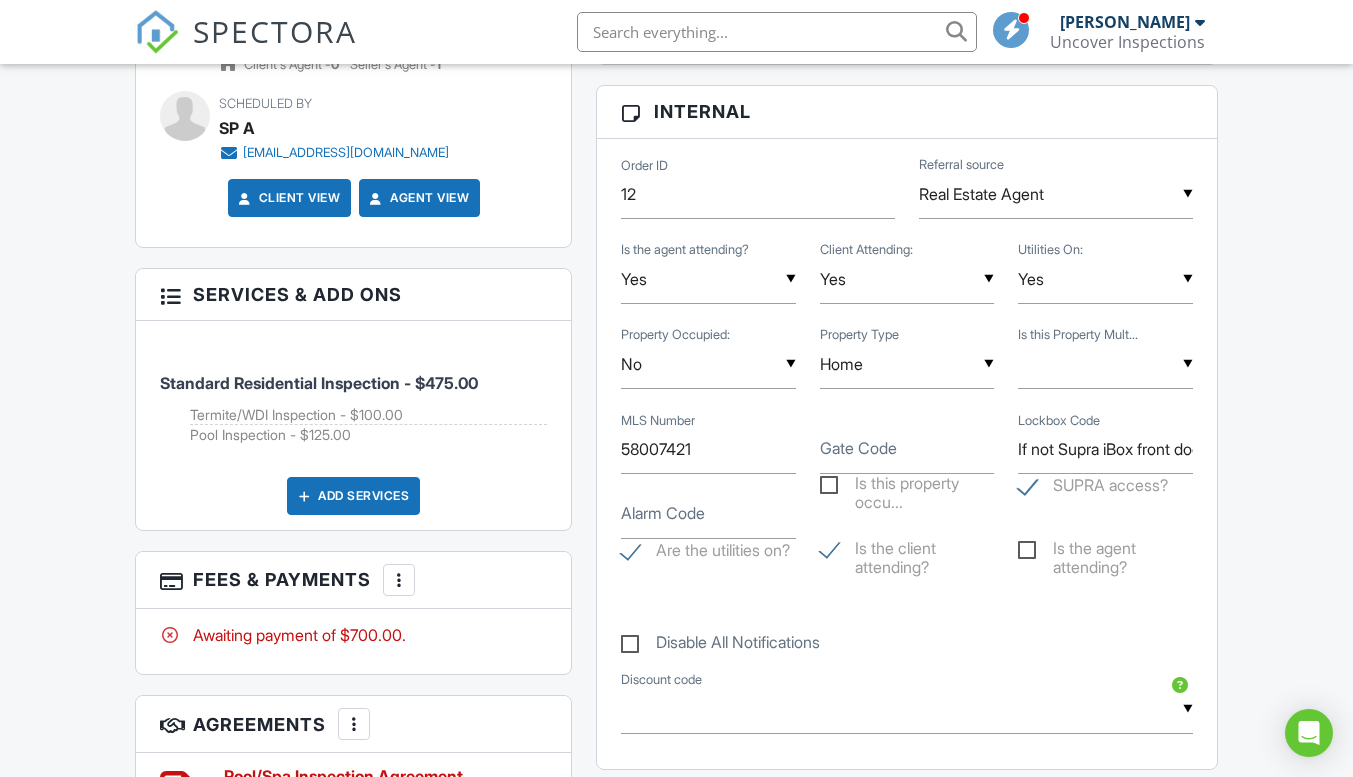 click on "SPECTORA
[PERSON_NAME]
Uncover Inspections
Role:
Inspector
Dashboard
New Inspection
Inspections
Calendar
Template Editor
Contacts
Automations
Team
Metrics
Payments
Data Exports
Billing
Reporting
Advanced
Settings
What's New
Sign Out
Dashboard
Inspections
Calendar
Contacts
Automations
Templates
Metrics
Settings
Support Center
Inspection Details
Client View
More
Property Details
Reschedule
Reorder / Copy
Share
Cancel
[GEOGRAPHIC_DATA]
Print Order
Convert to V9
Disable Pass on CC Fees
View Change Log
[DATE]  8:00 am
- 12:30 pm" at bounding box center (676, 554) 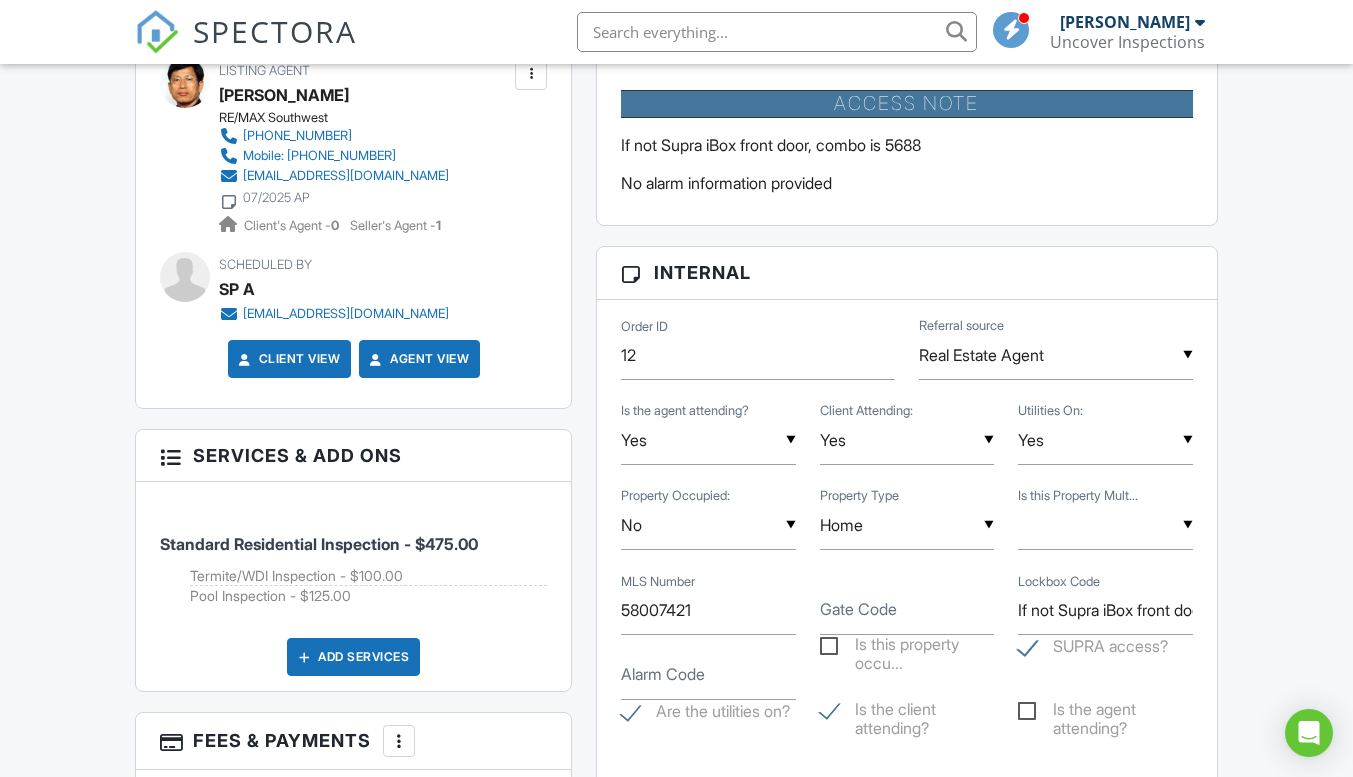 scroll, scrollTop: 1108, scrollLeft: 0, axis: vertical 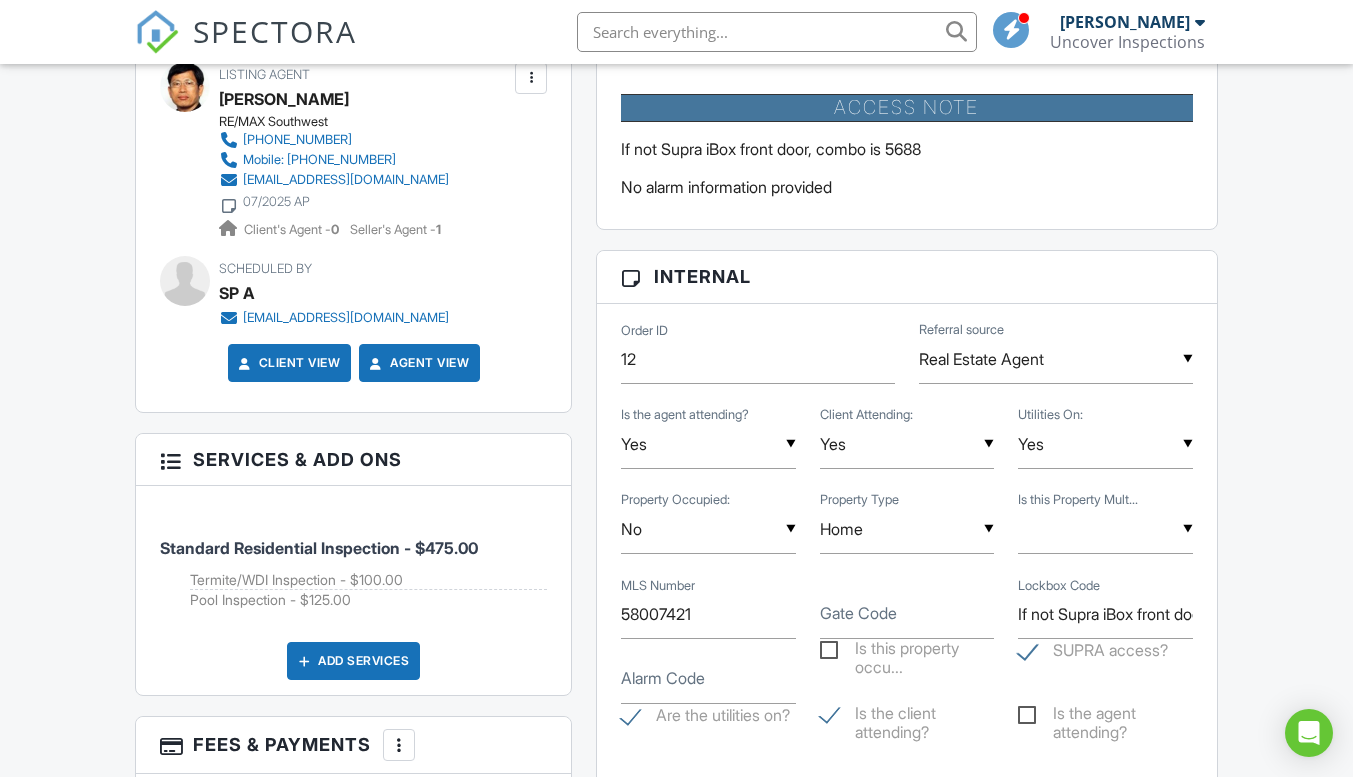 drag, startPoint x: 856, startPoint y: 706, endPoint x: 897, endPoint y: 732, distance: 48.548943 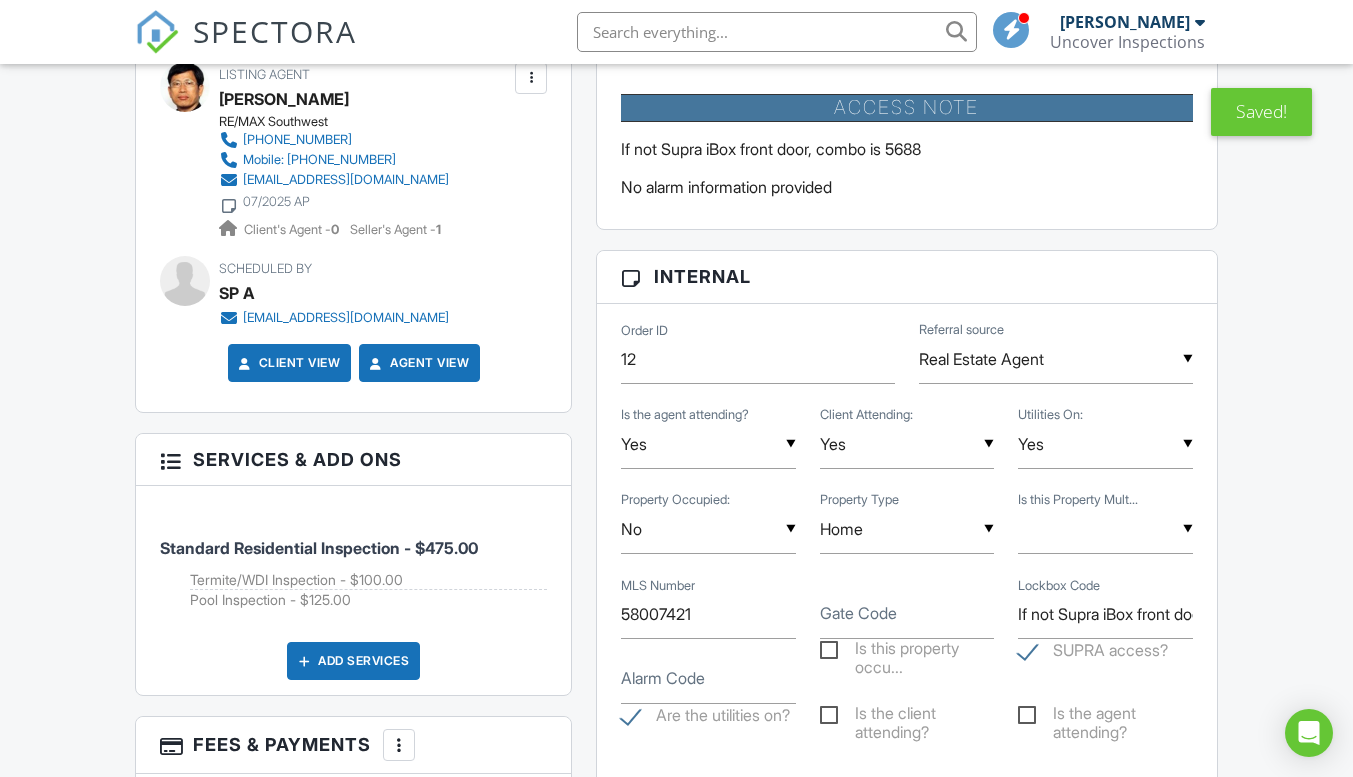click on "Is the client attending?" at bounding box center [907, 716] 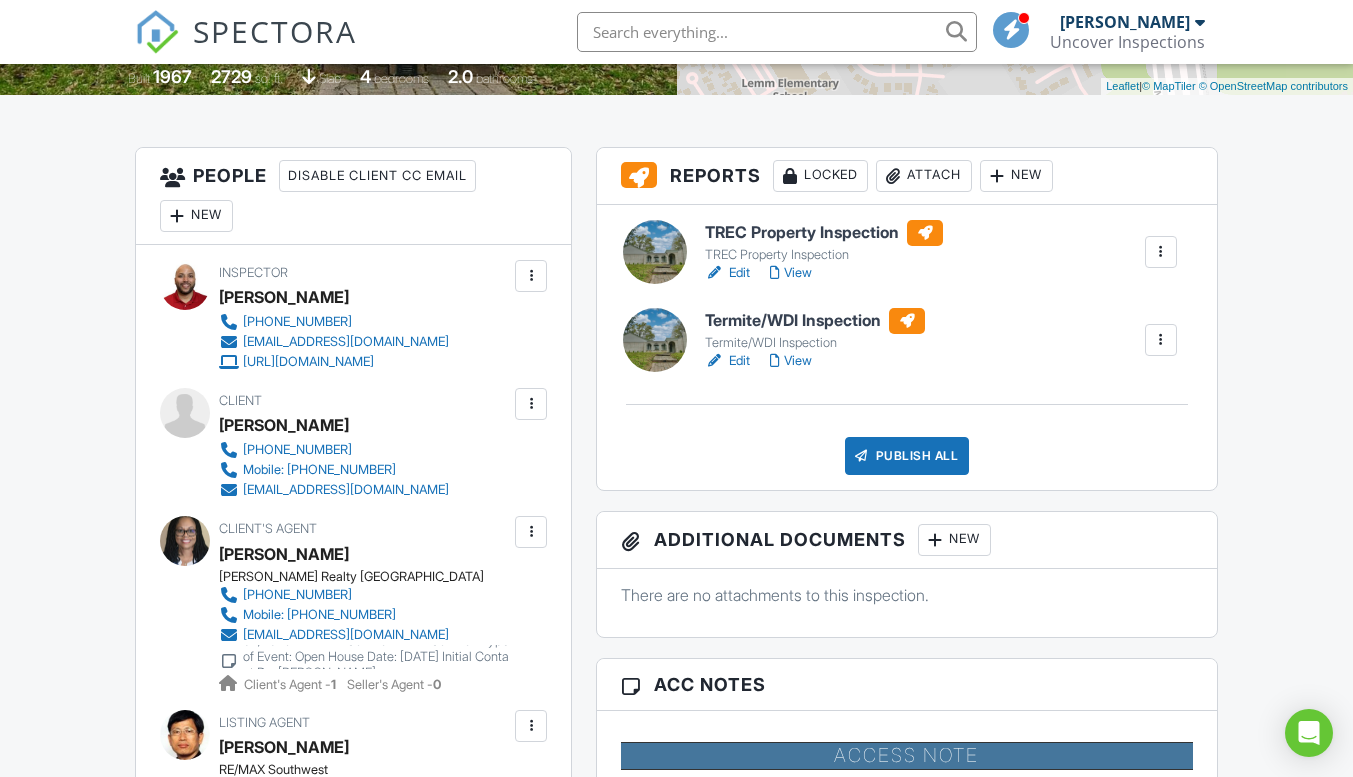 scroll, scrollTop: 382, scrollLeft: 0, axis: vertical 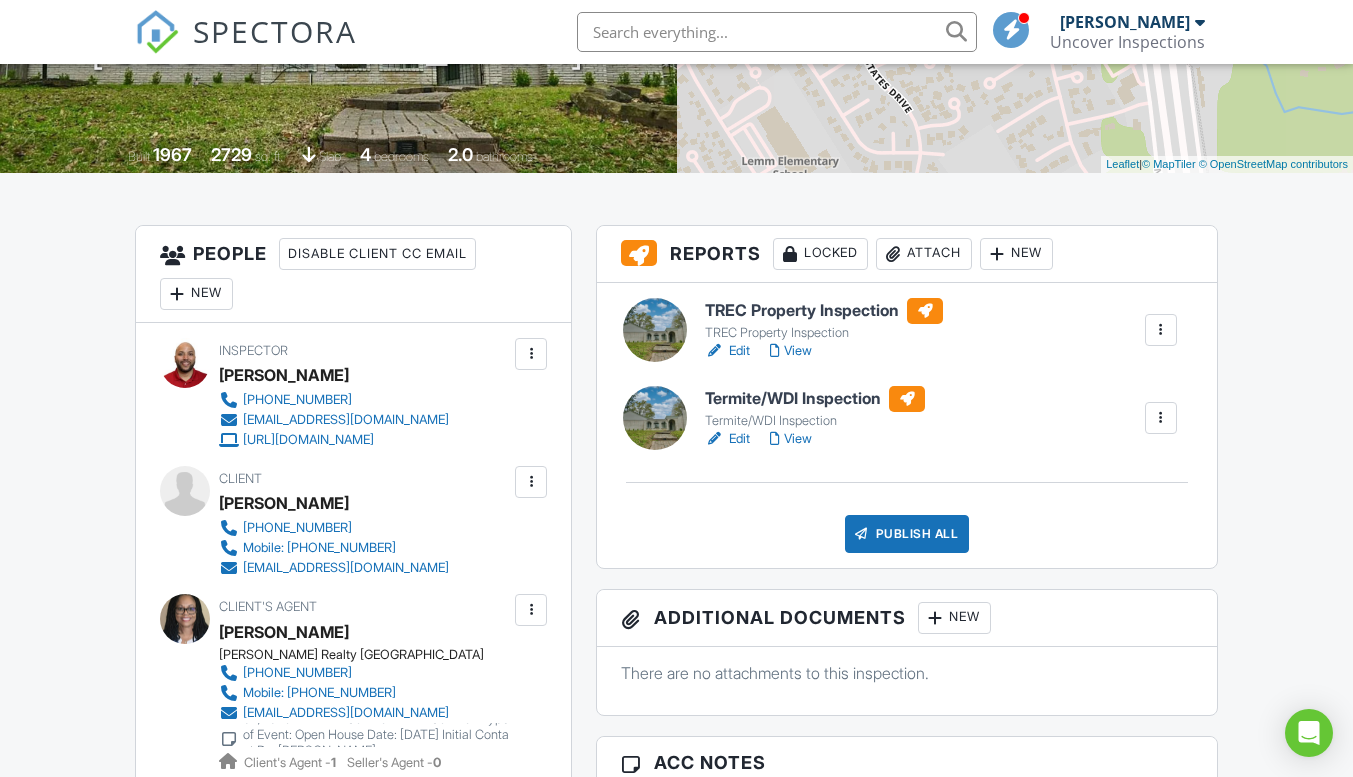 click on "View" at bounding box center [791, 351] 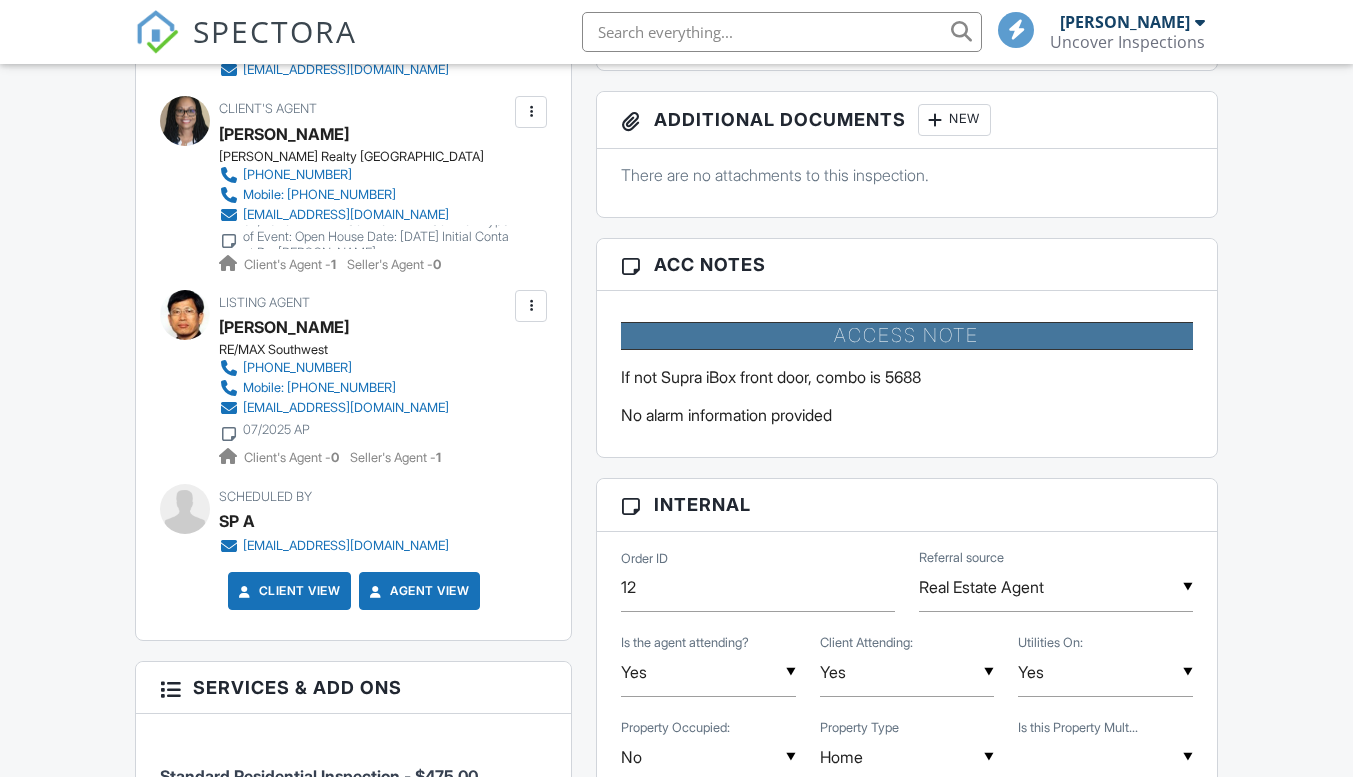 scroll, scrollTop: 0, scrollLeft: 0, axis: both 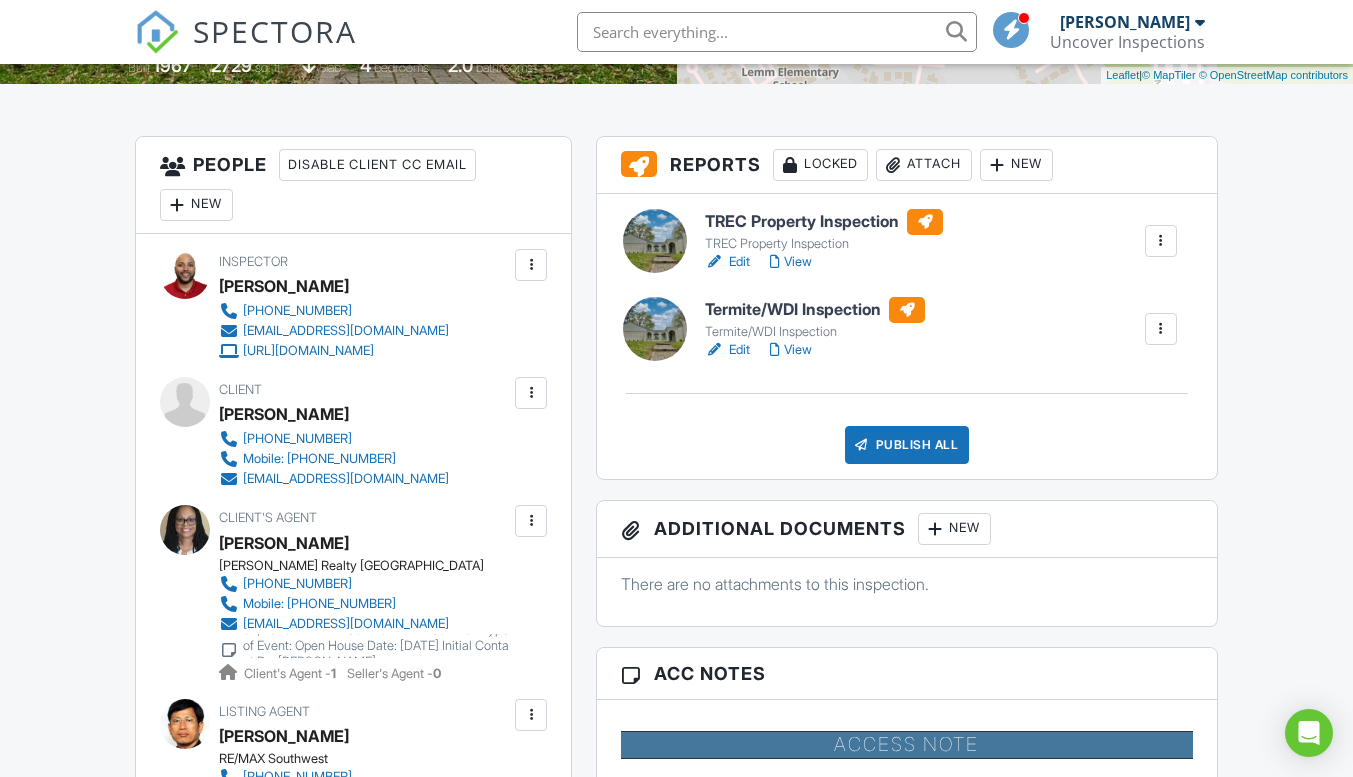 click on "SPECTORA
[PERSON_NAME]
Uncover Inspections
Role:
Inspector
Dashboard
New Inspection
Inspections
Calendar
Template Editor
Contacts
Automations
Team
Metrics
Payments
Data Exports
Billing
Reporting
Advanced
Settings
What's New
Sign Out
Dashboard
Inspections
Calendar
Contacts
Automations
Templates
Metrics
Settings
Support Center
Inspection Details
Client View
More
Property Details
Reschedule
Reorder / Copy
Share
Cancel
[GEOGRAPHIC_DATA]
Print Order
Convert to V9
Disable Pass on CC Fees
View Change Log
[DATE]  8:00 am
- 12:30 pm" at bounding box center (676, 1356) 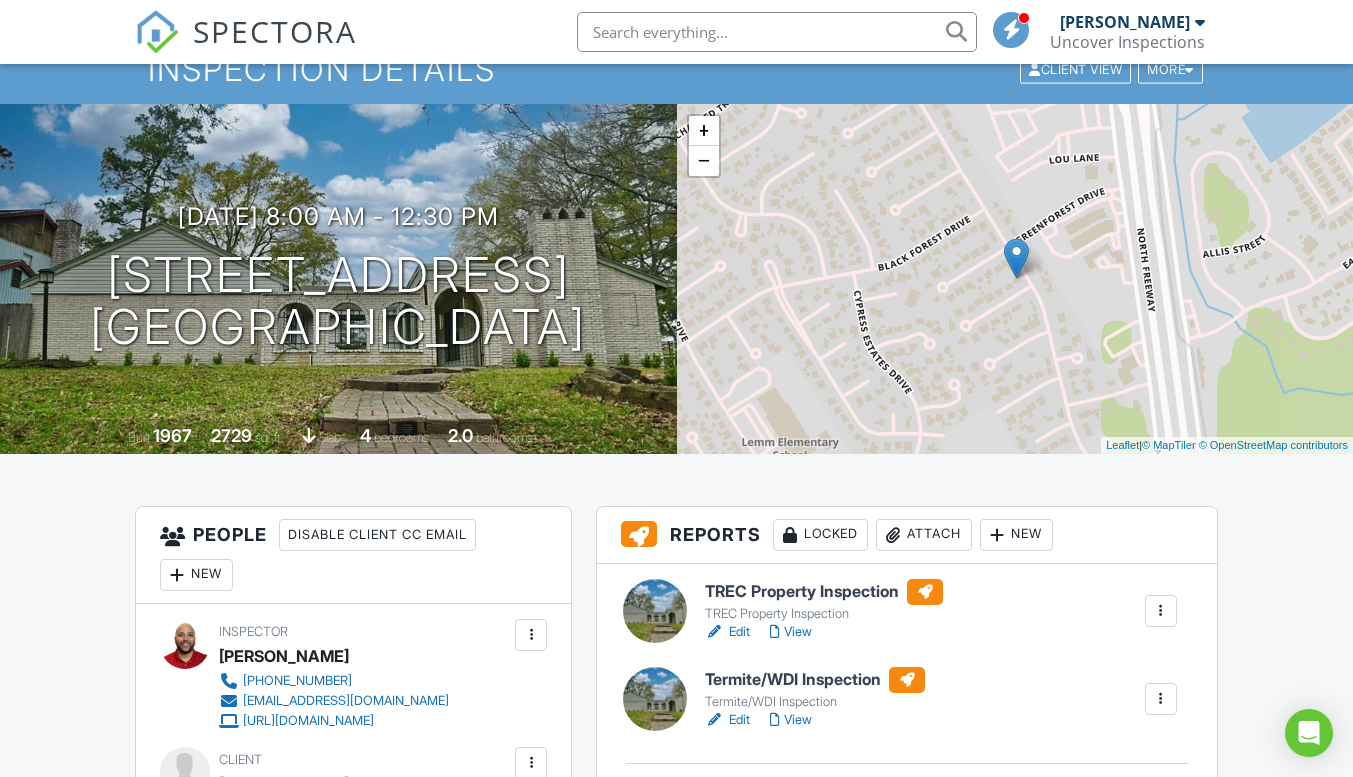 scroll, scrollTop: 0, scrollLeft: 0, axis: both 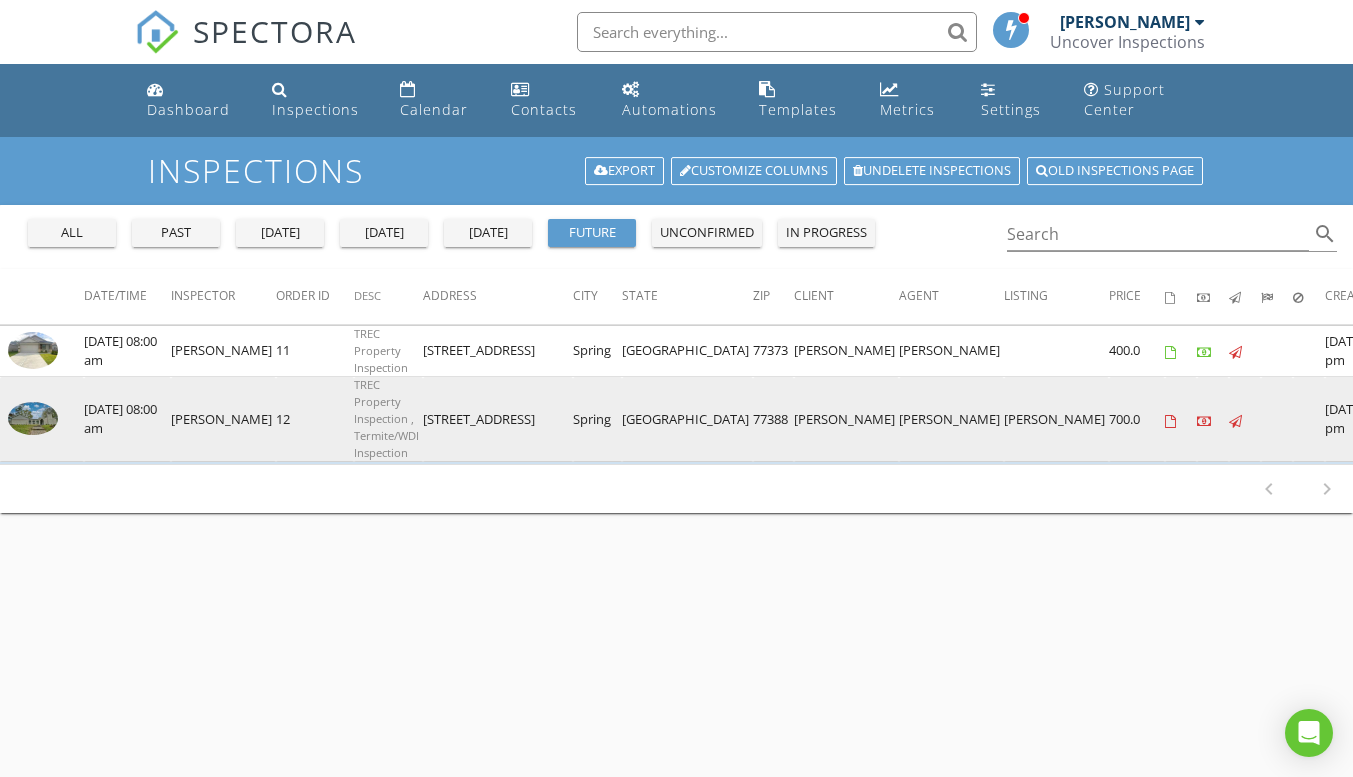 drag, startPoint x: 405, startPoint y: 429, endPoint x: 498, endPoint y: 422, distance: 93.26307 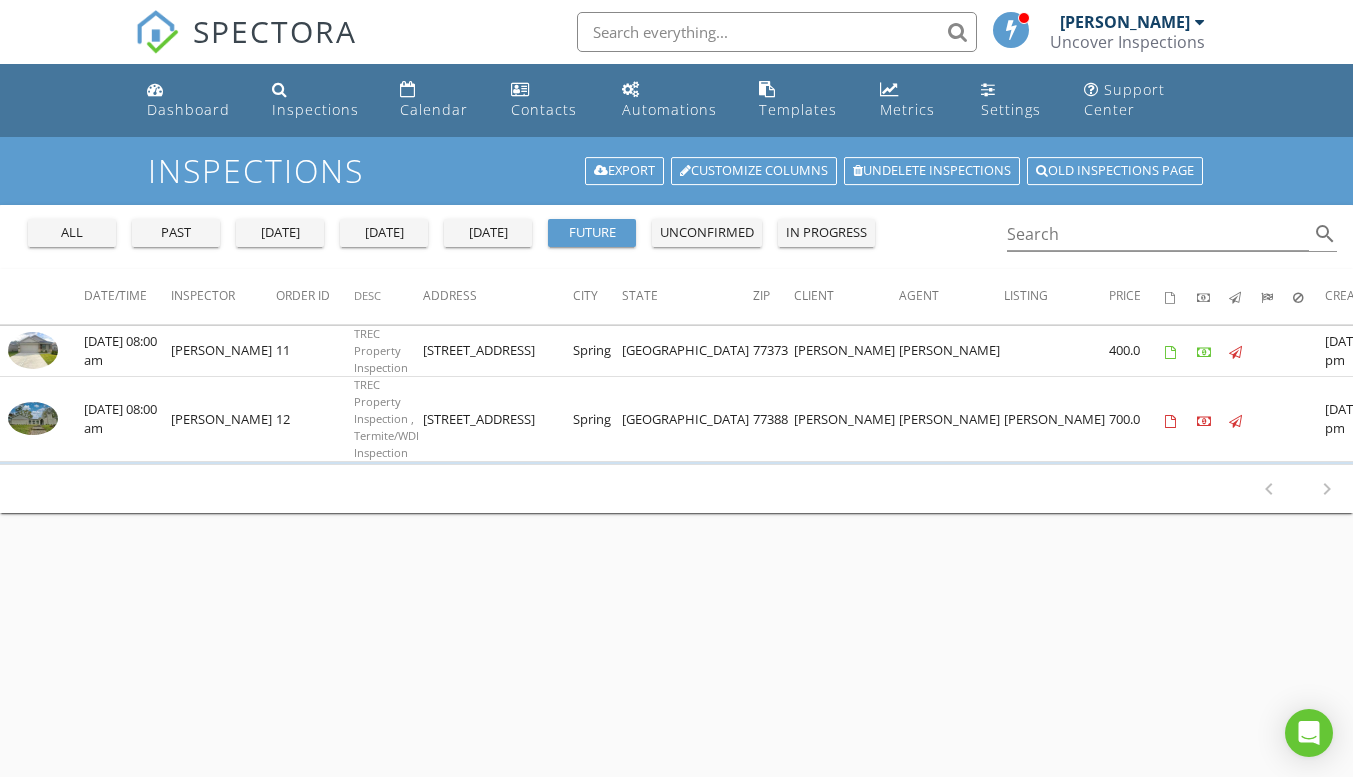 click on "1-1 of 1 chevron_left chevron_right" at bounding box center [676, 488] 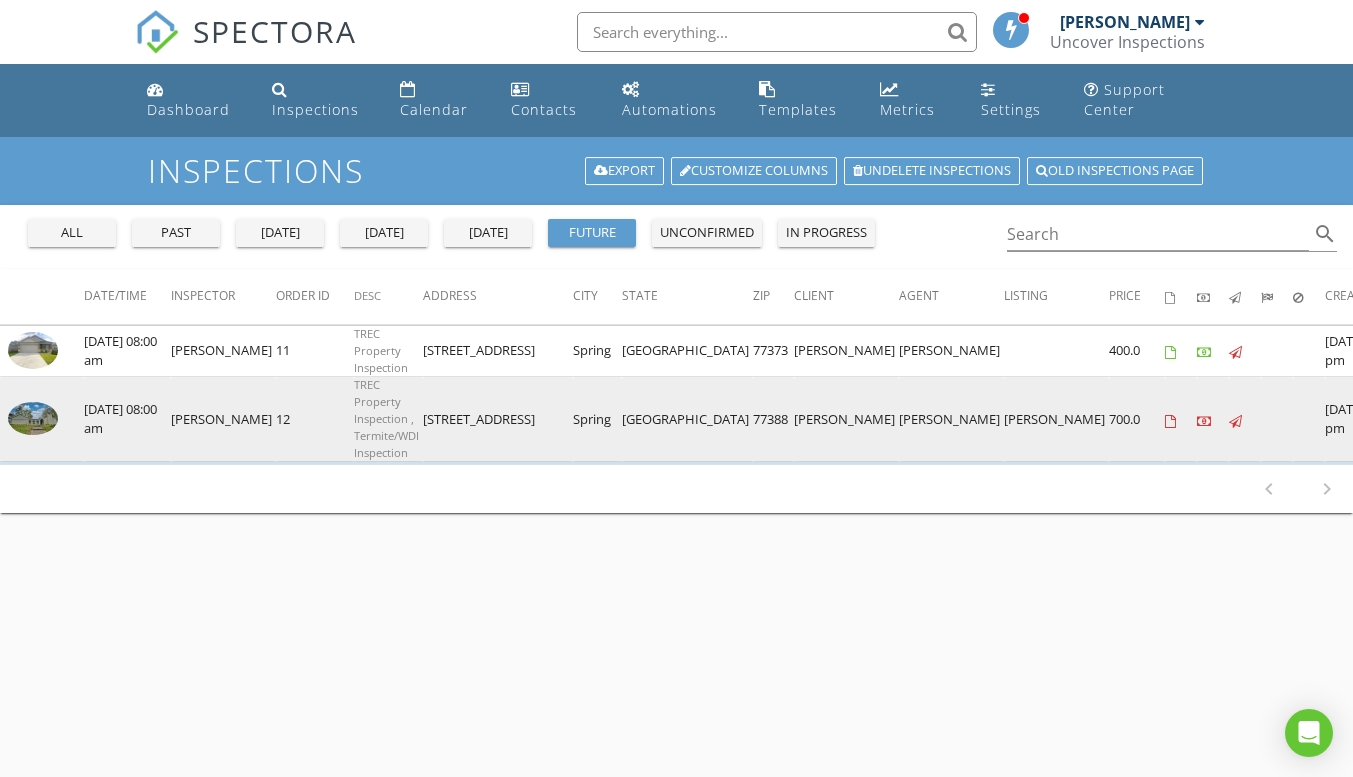 drag, startPoint x: 408, startPoint y: 428, endPoint x: 527, endPoint y: 422, distance: 119.15116 